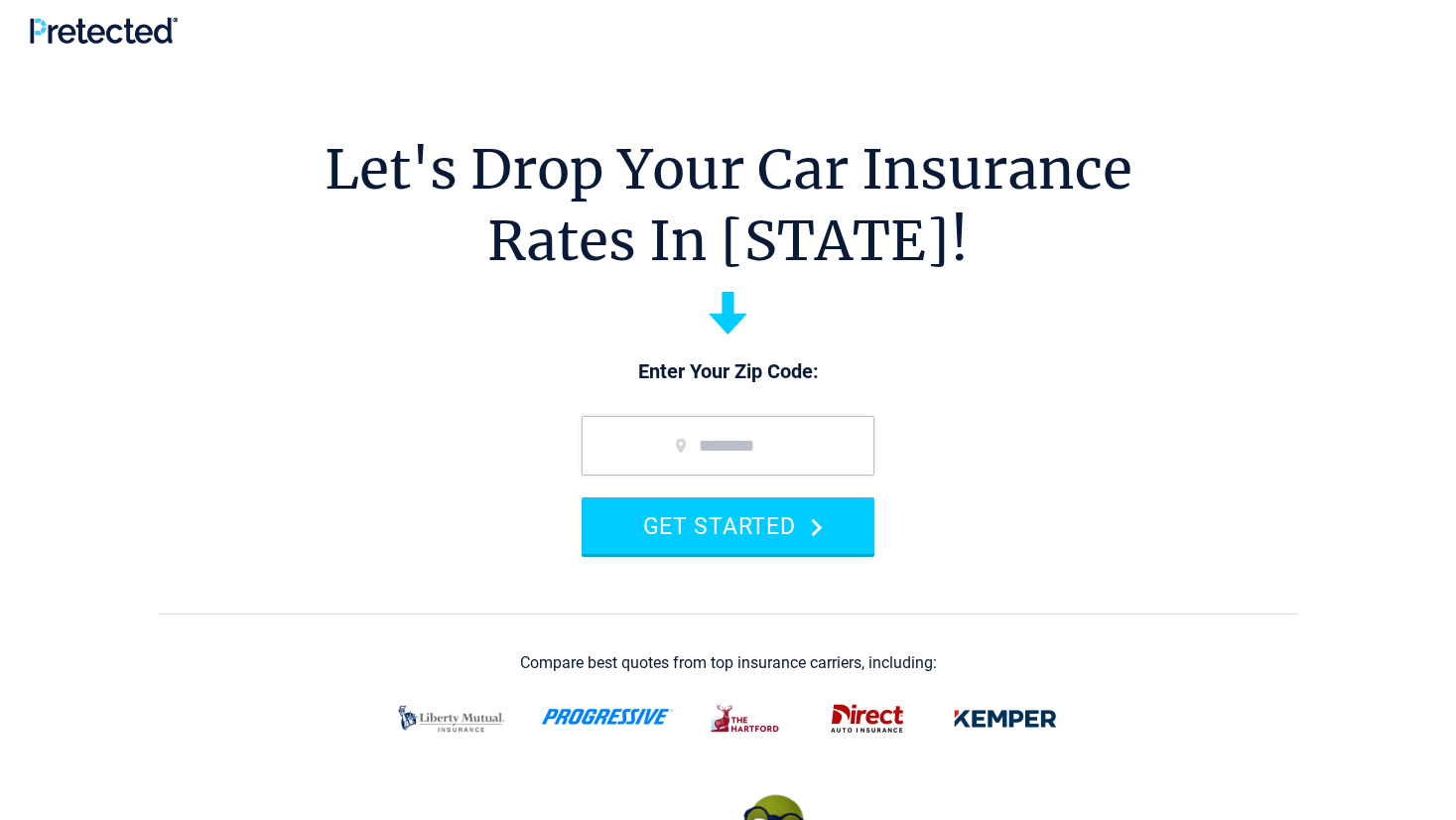 scroll, scrollTop: 0, scrollLeft: 0, axis: both 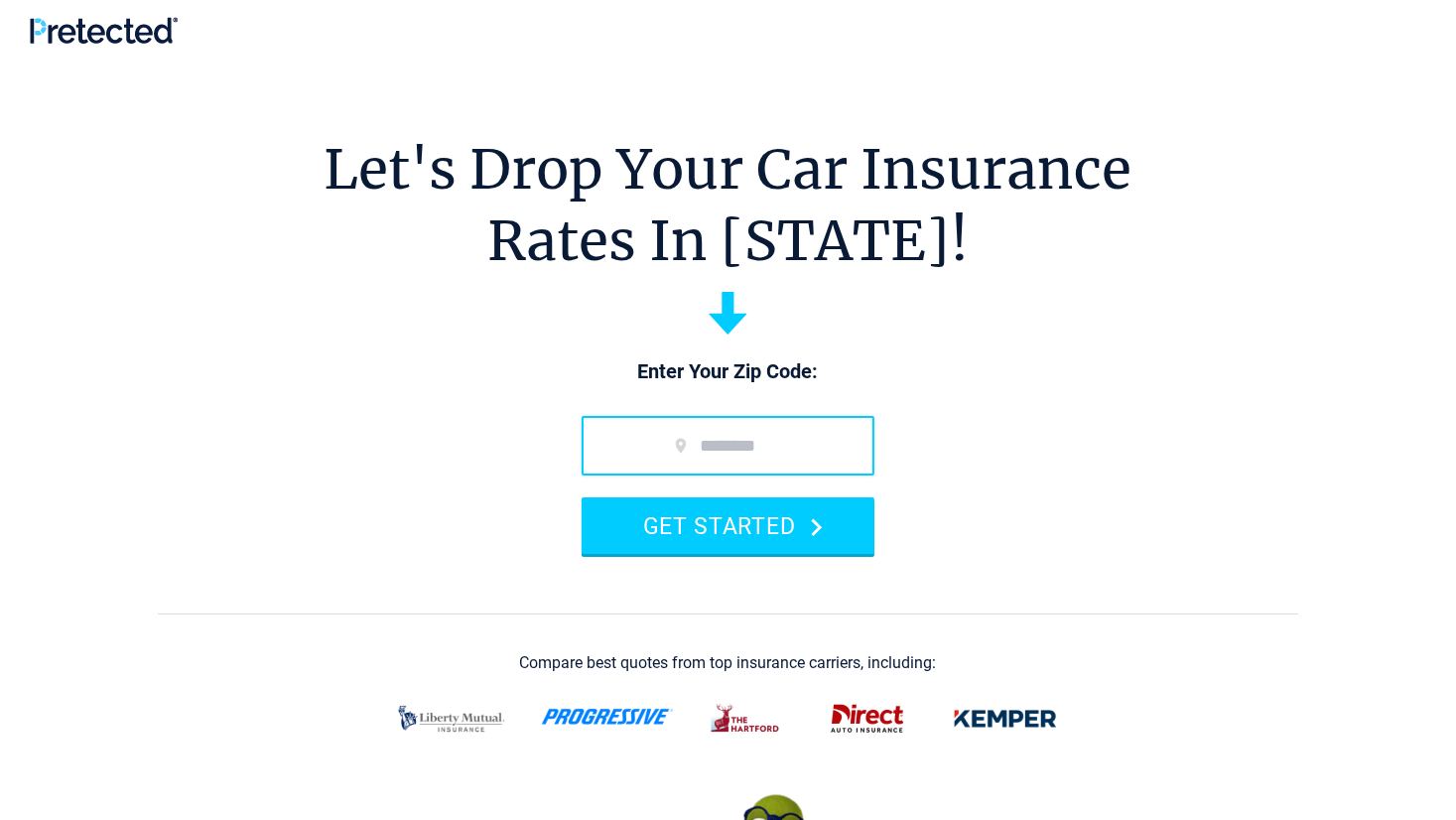 click at bounding box center (728, 446) 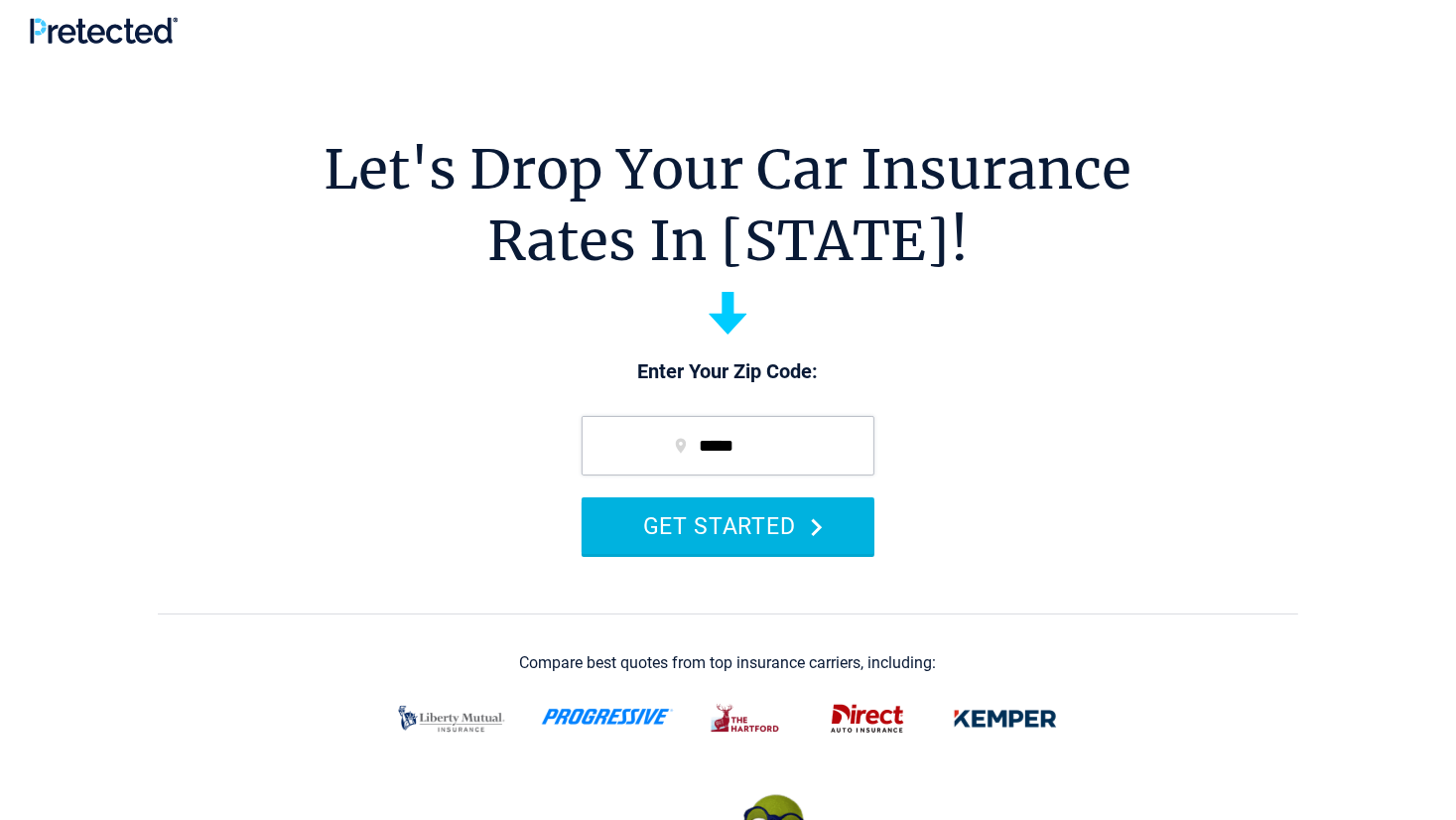 click 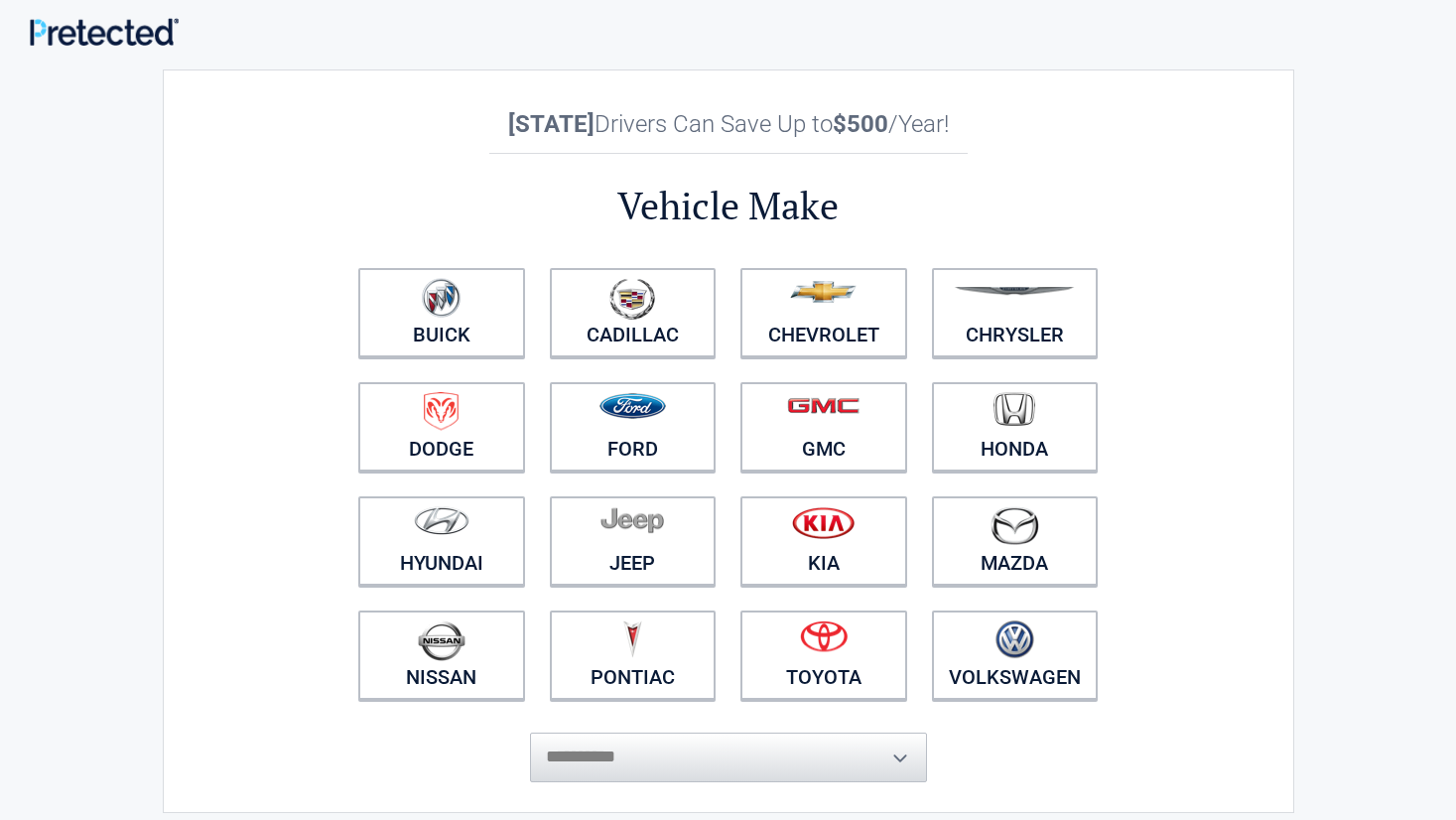 scroll, scrollTop: 0, scrollLeft: 0, axis: both 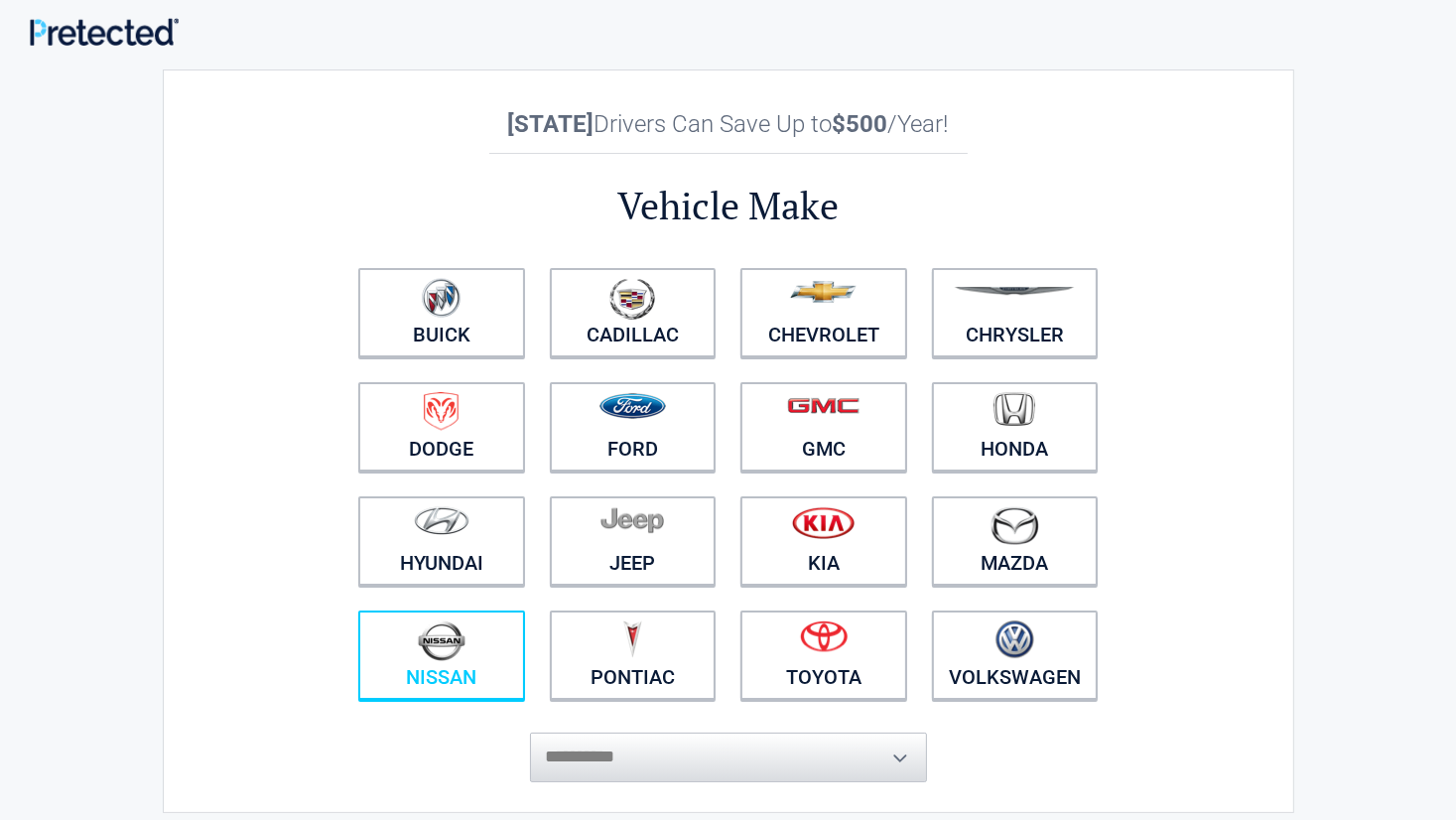 click at bounding box center [442, 642] 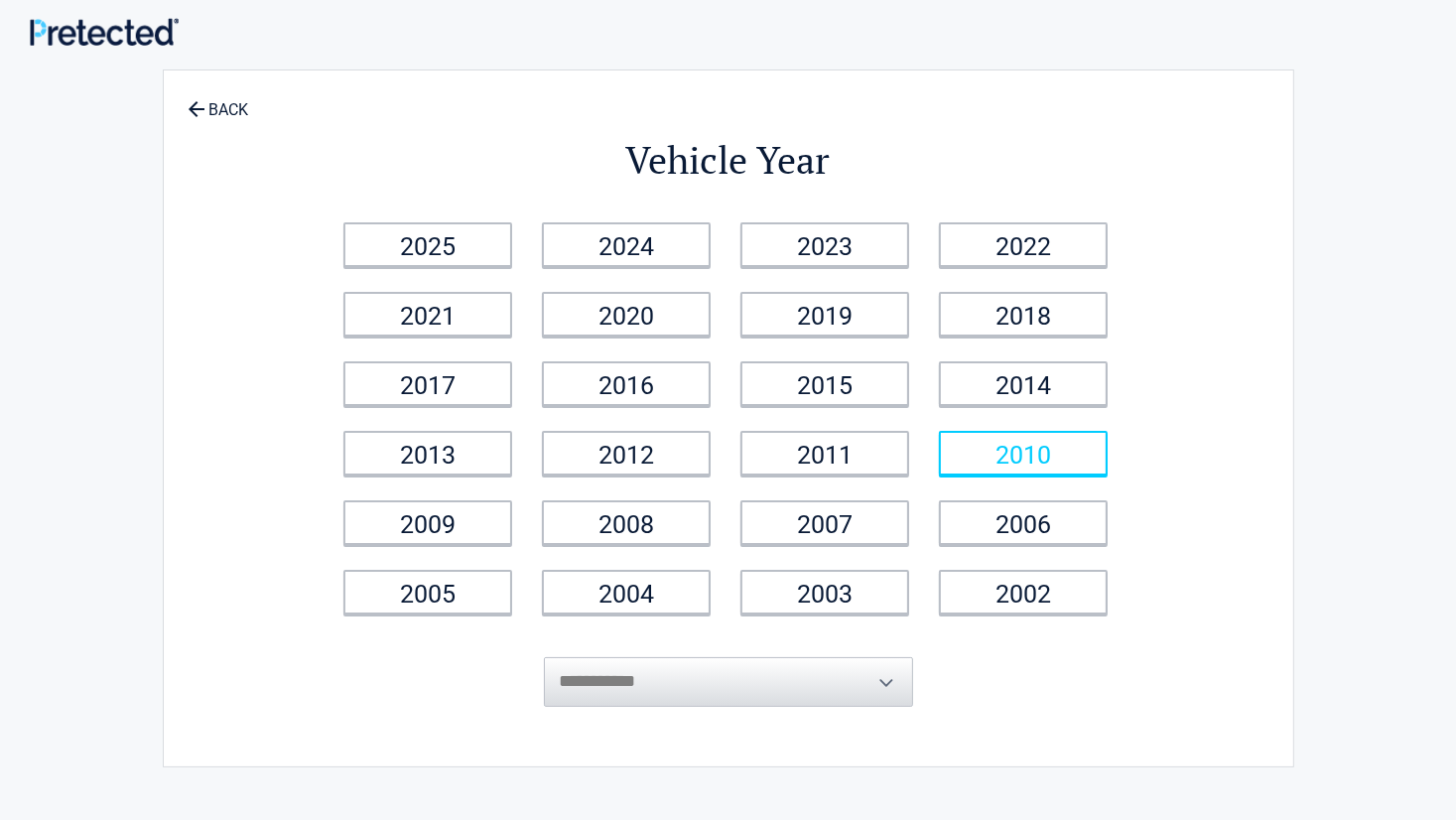 click on "2010" at bounding box center [1023, 453] 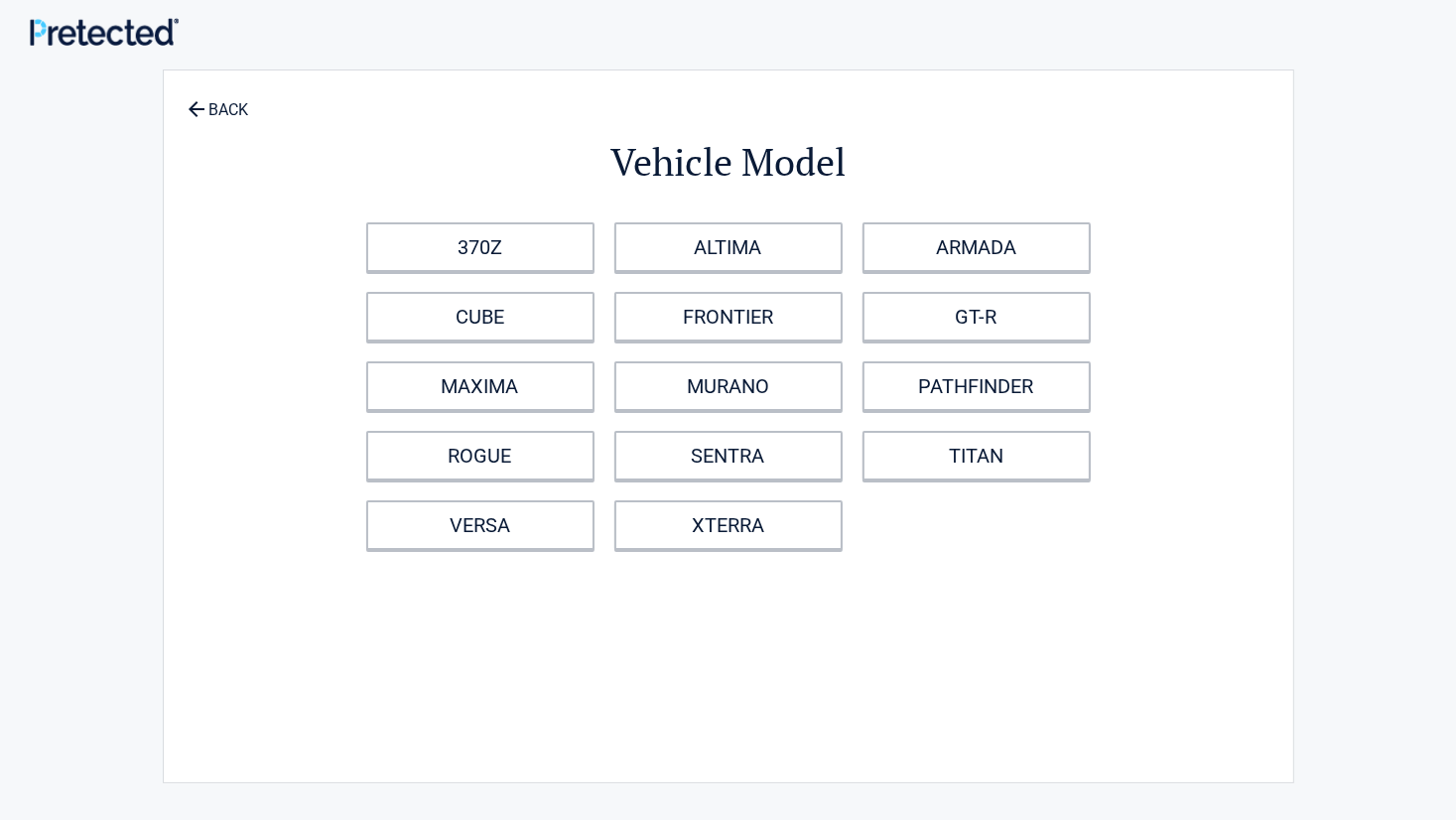 click on "XTERRA" at bounding box center (728, 525) 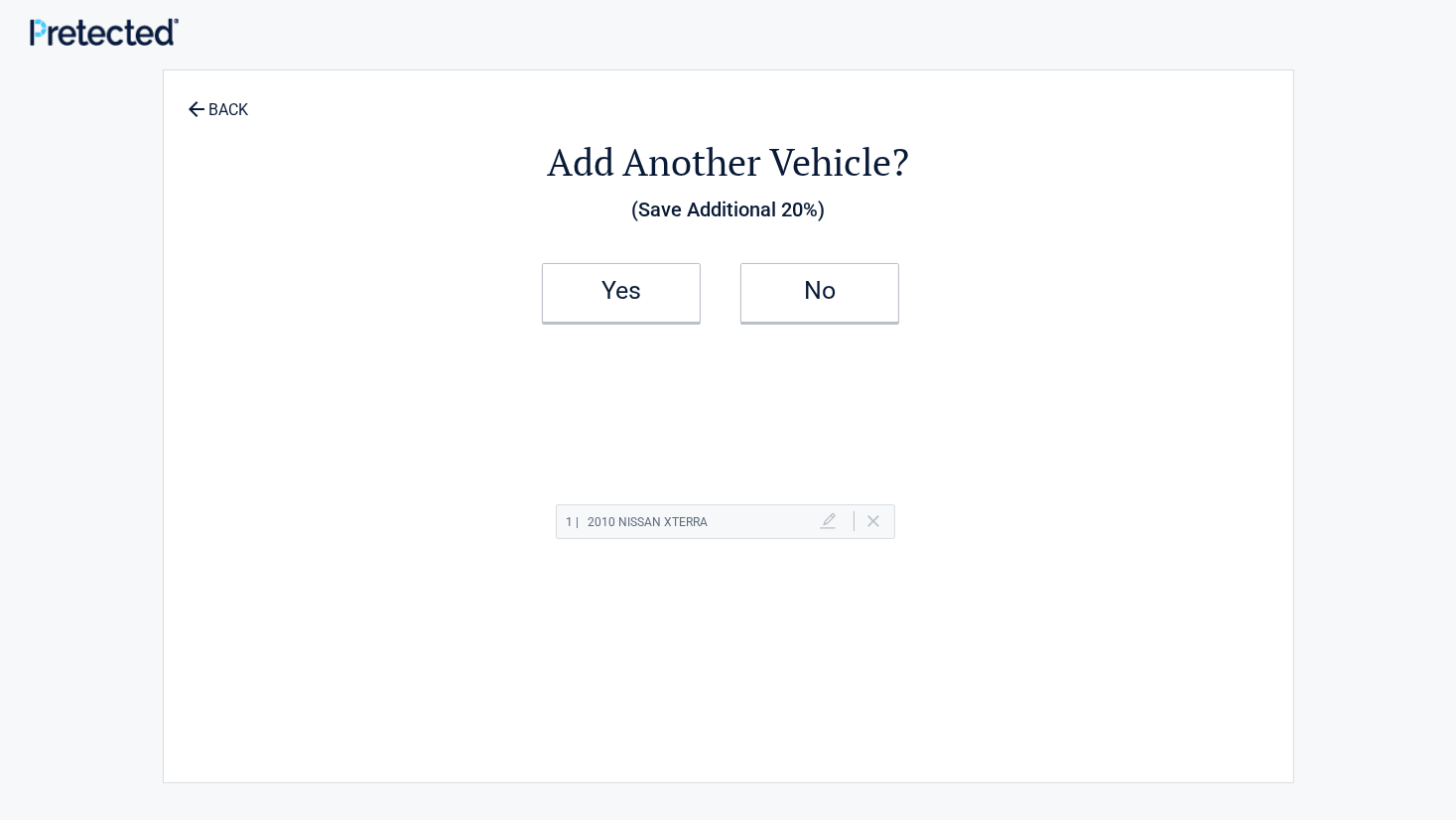 click on "No" at bounding box center [820, 291] 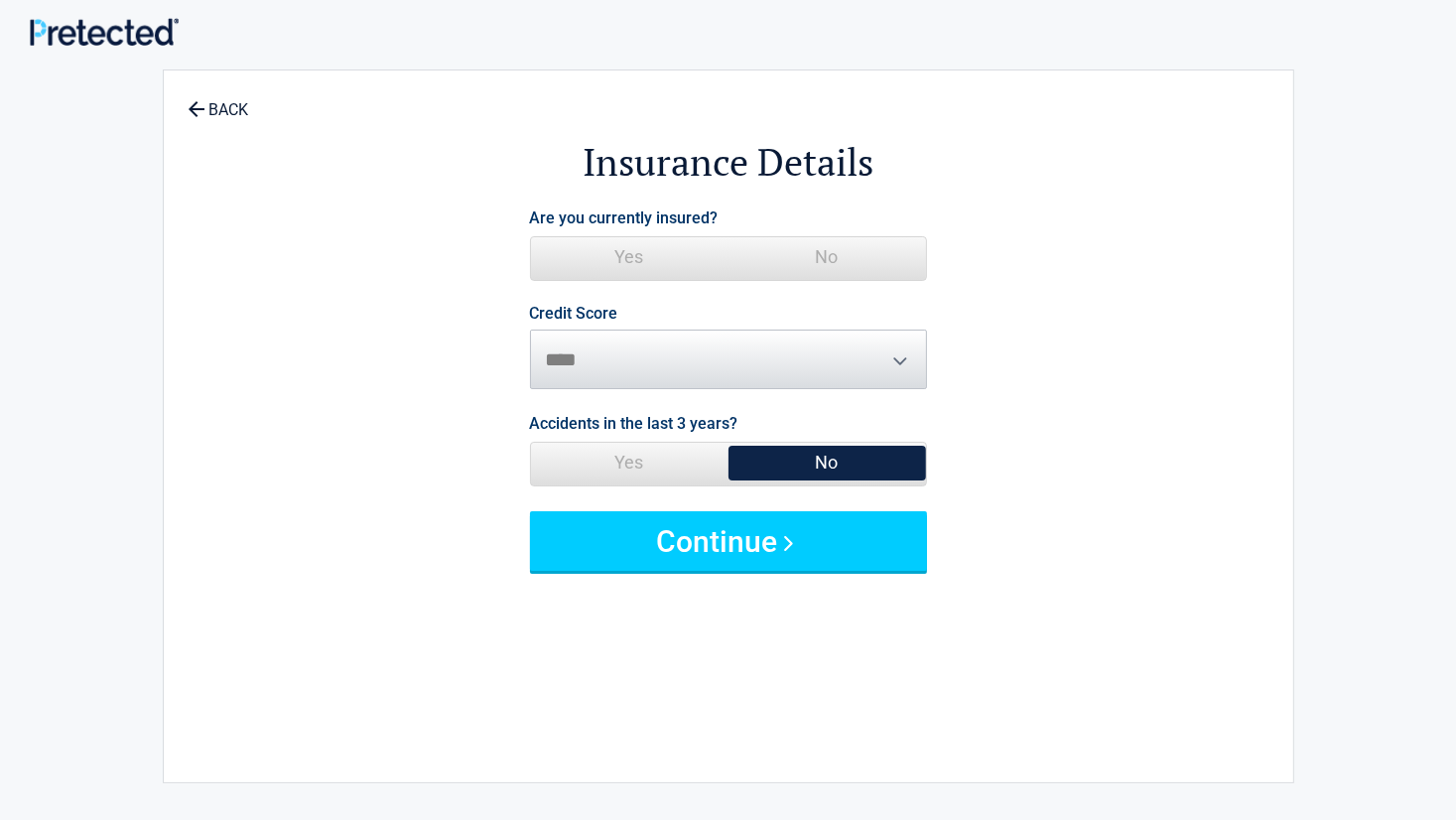click on "No" at bounding box center [827, 257] 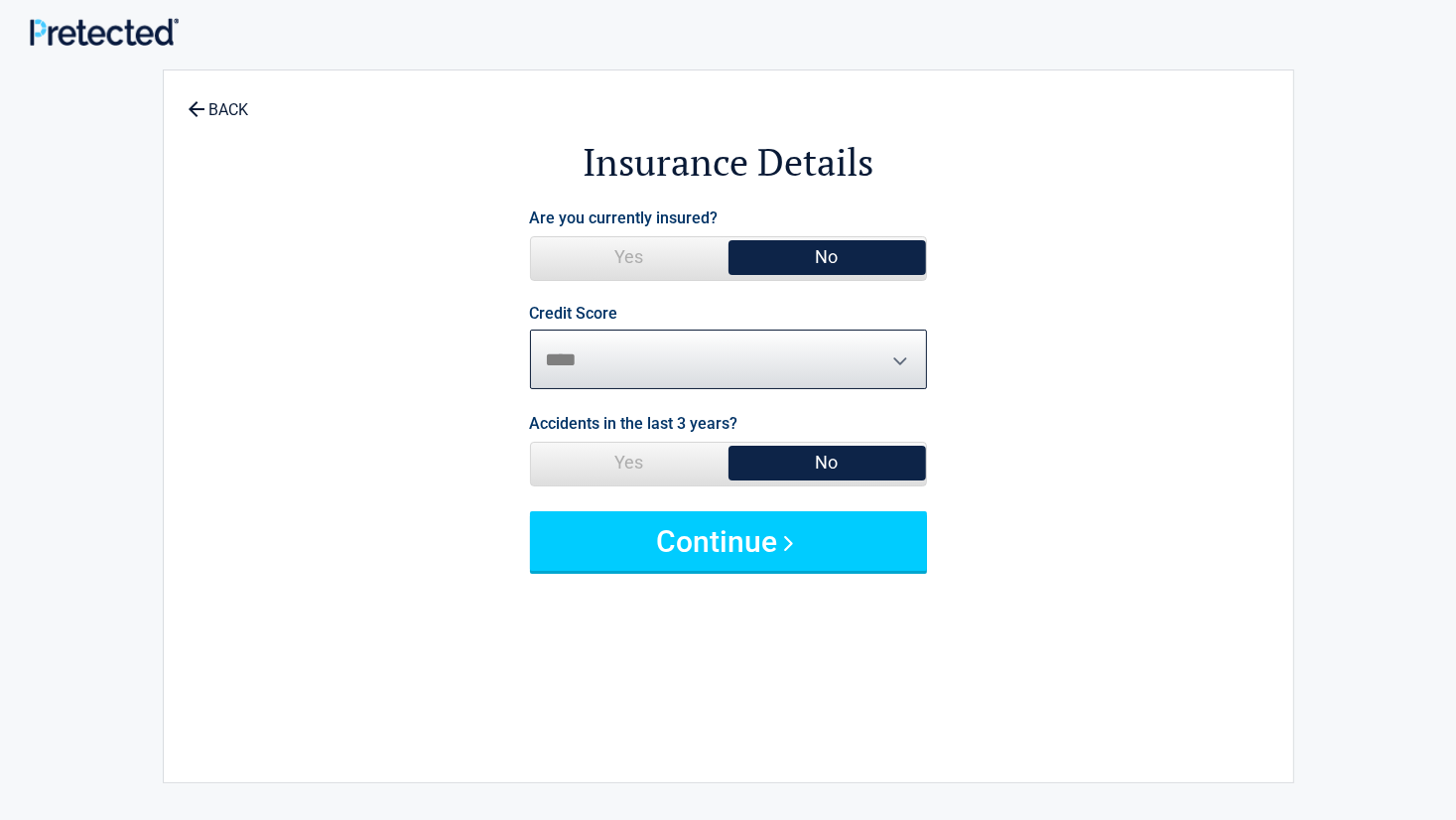 click on "*********
****
*******
****" at bounding box center (728, 359) 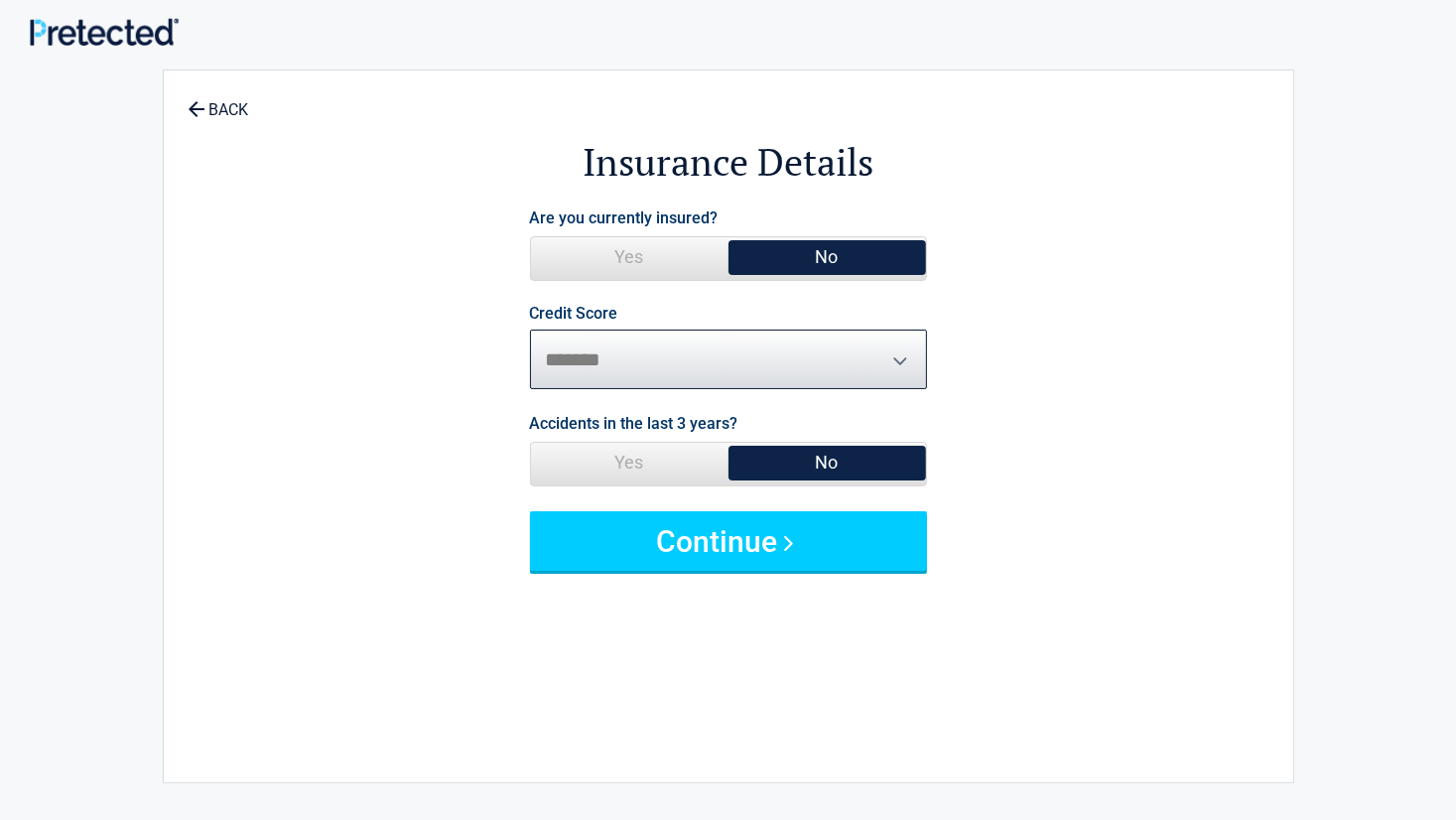 click on "*********
****
*******
****" at bounding box center [728, 359] 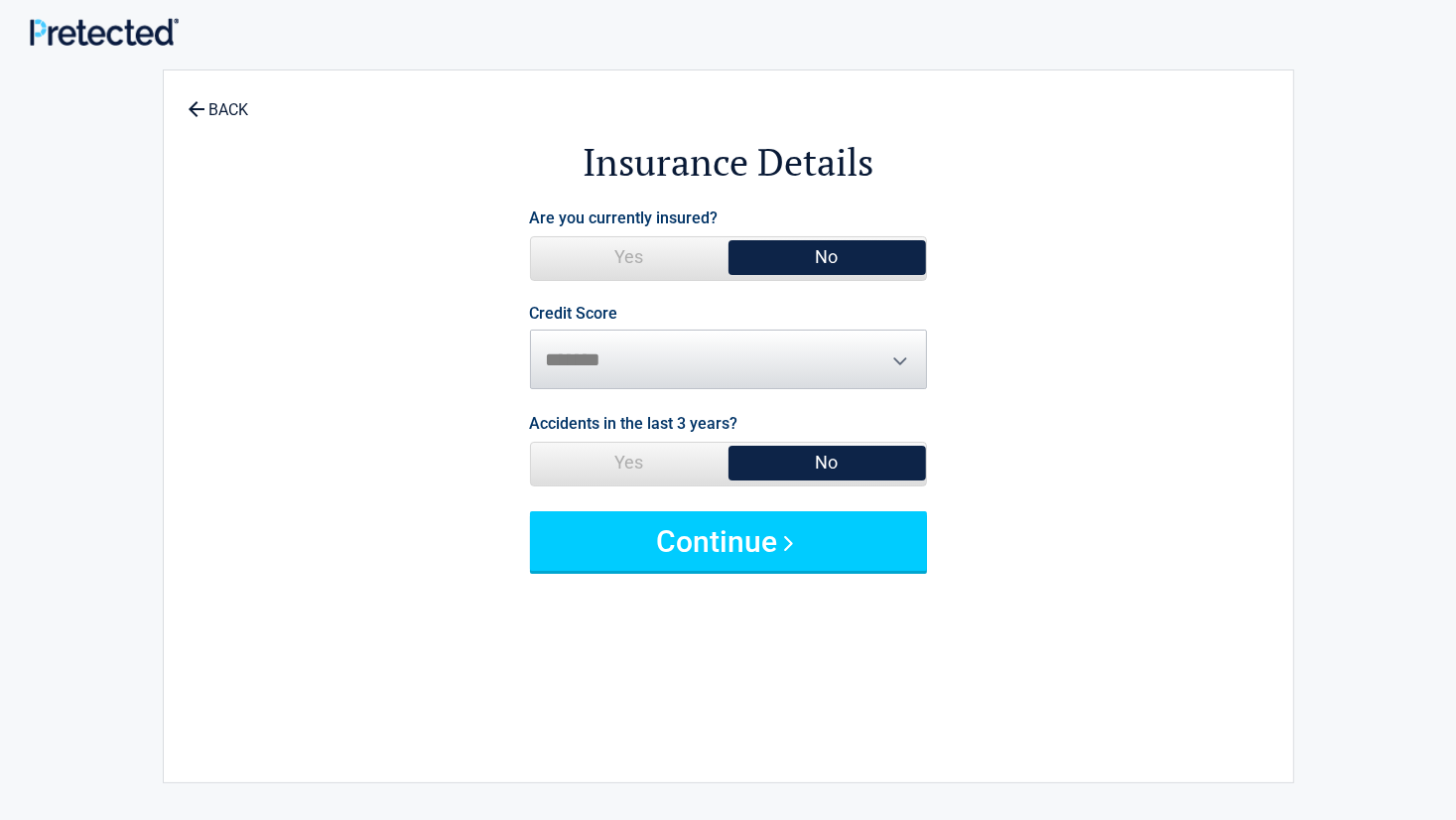 click on "No" at bounding box center (827, 463) 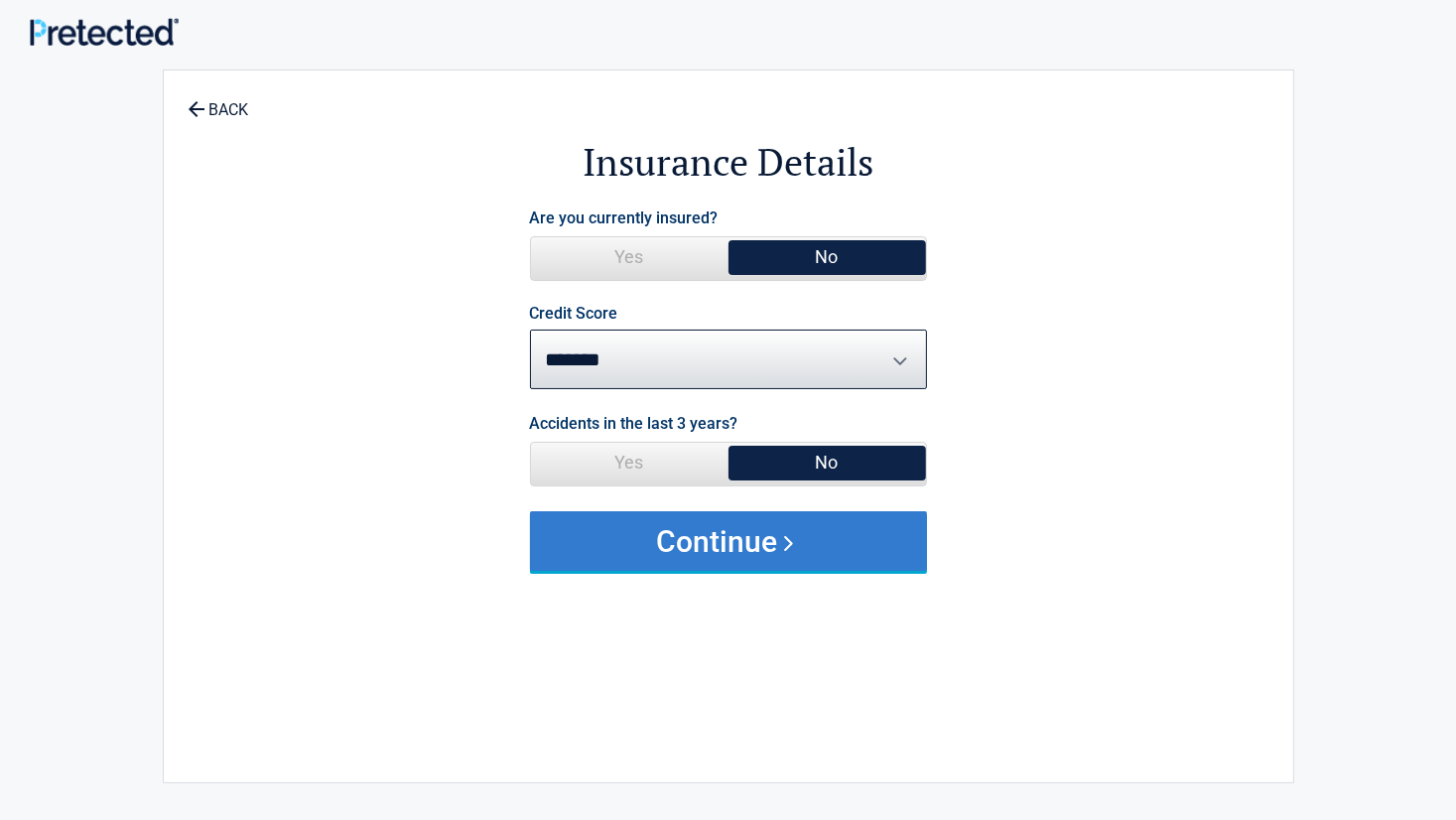 click on "Continue" at bounding box center [728, 541] 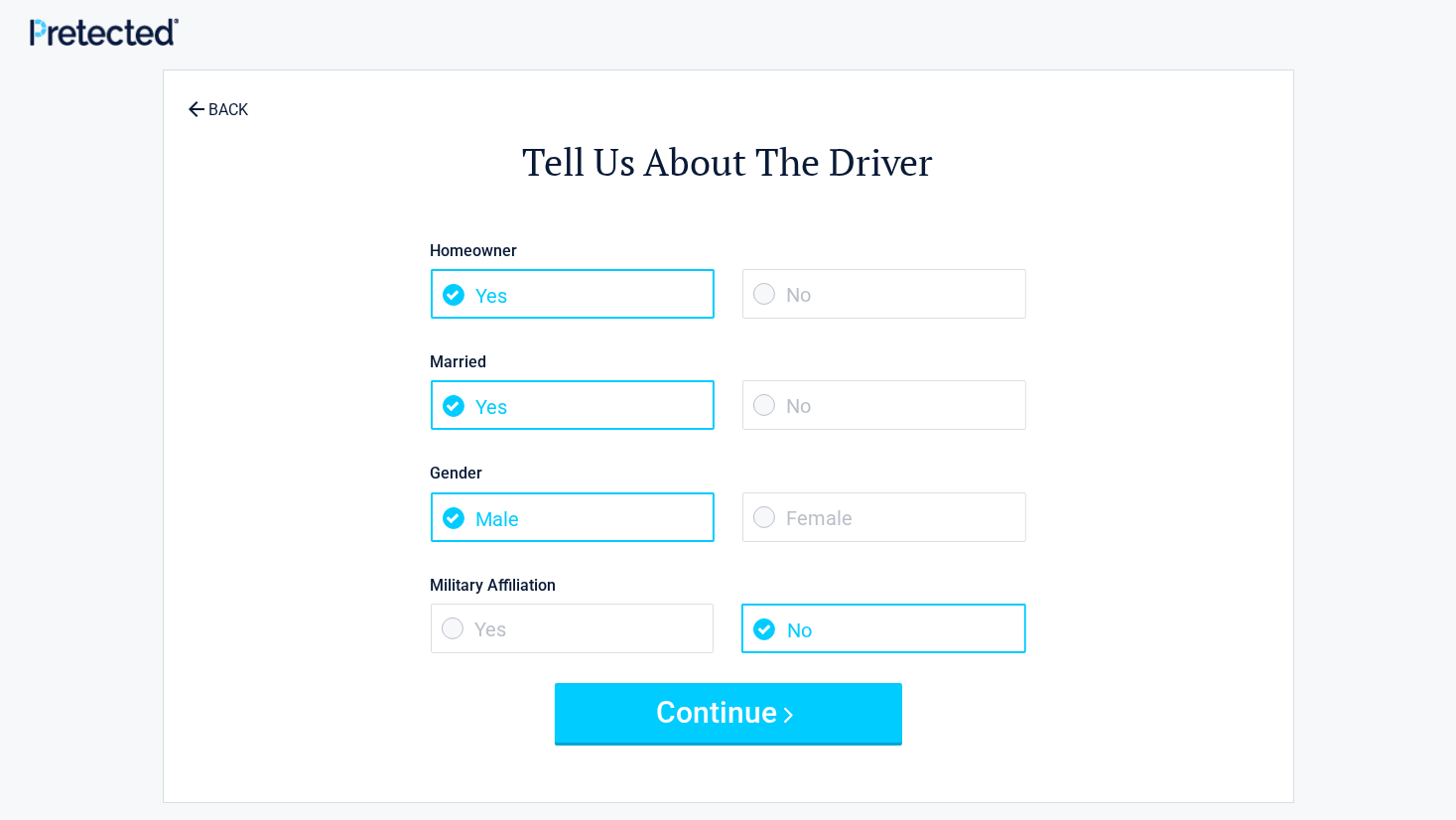 click on "No" at bounding box center (884, 294) 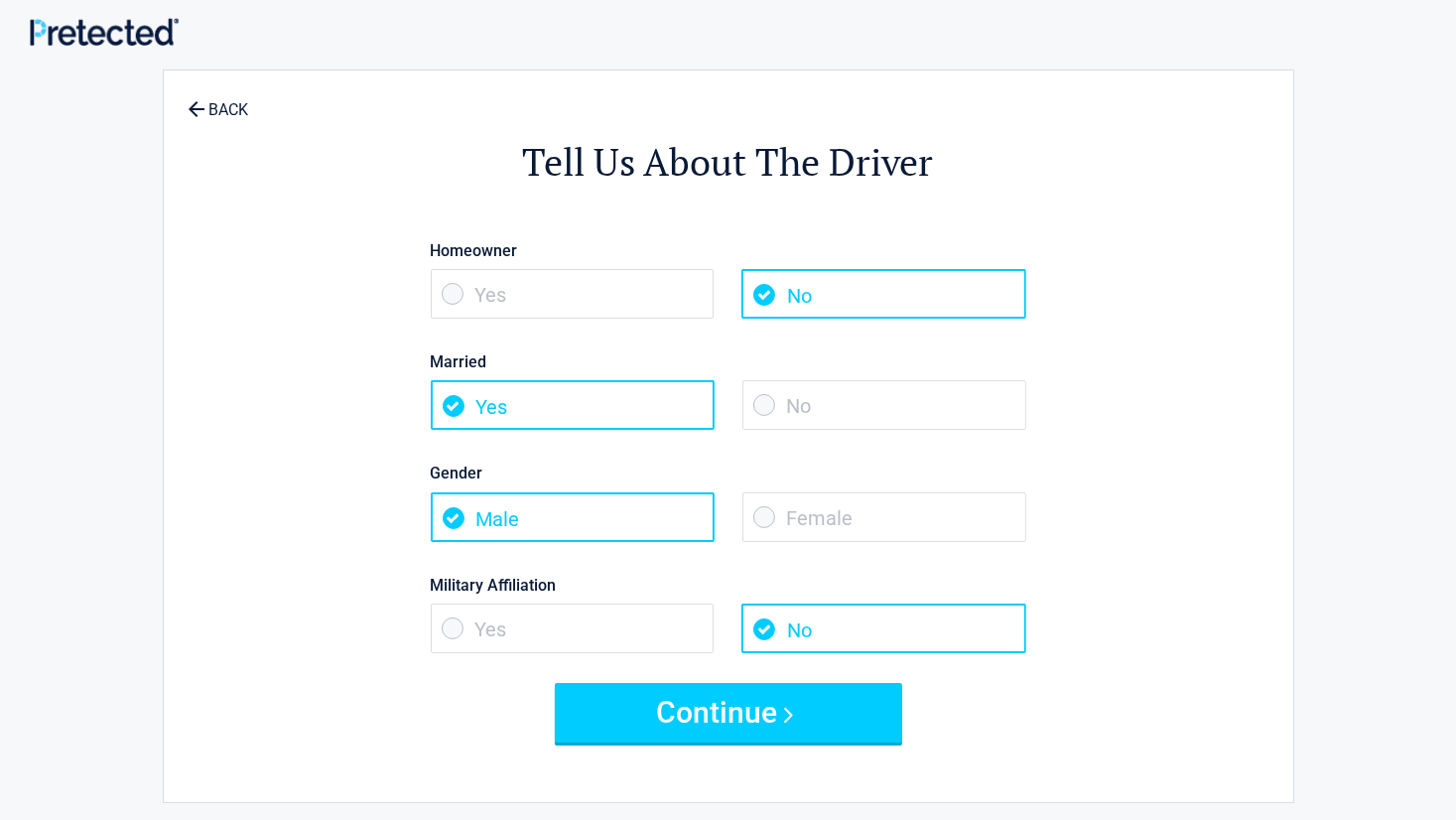 click on "No" at bounding box center (884, 405) 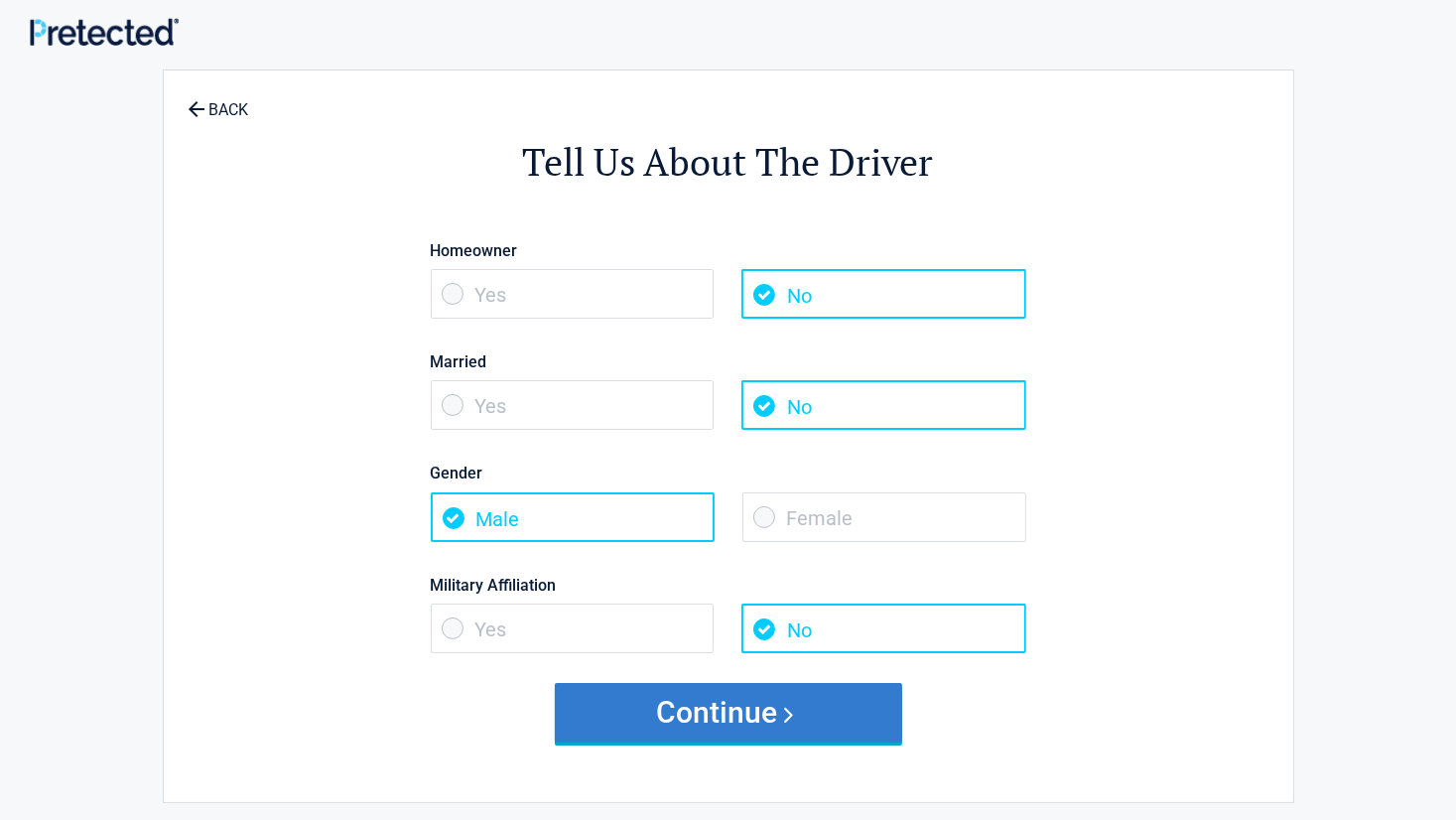 click on "Continue" at bounding box center (728, 713) 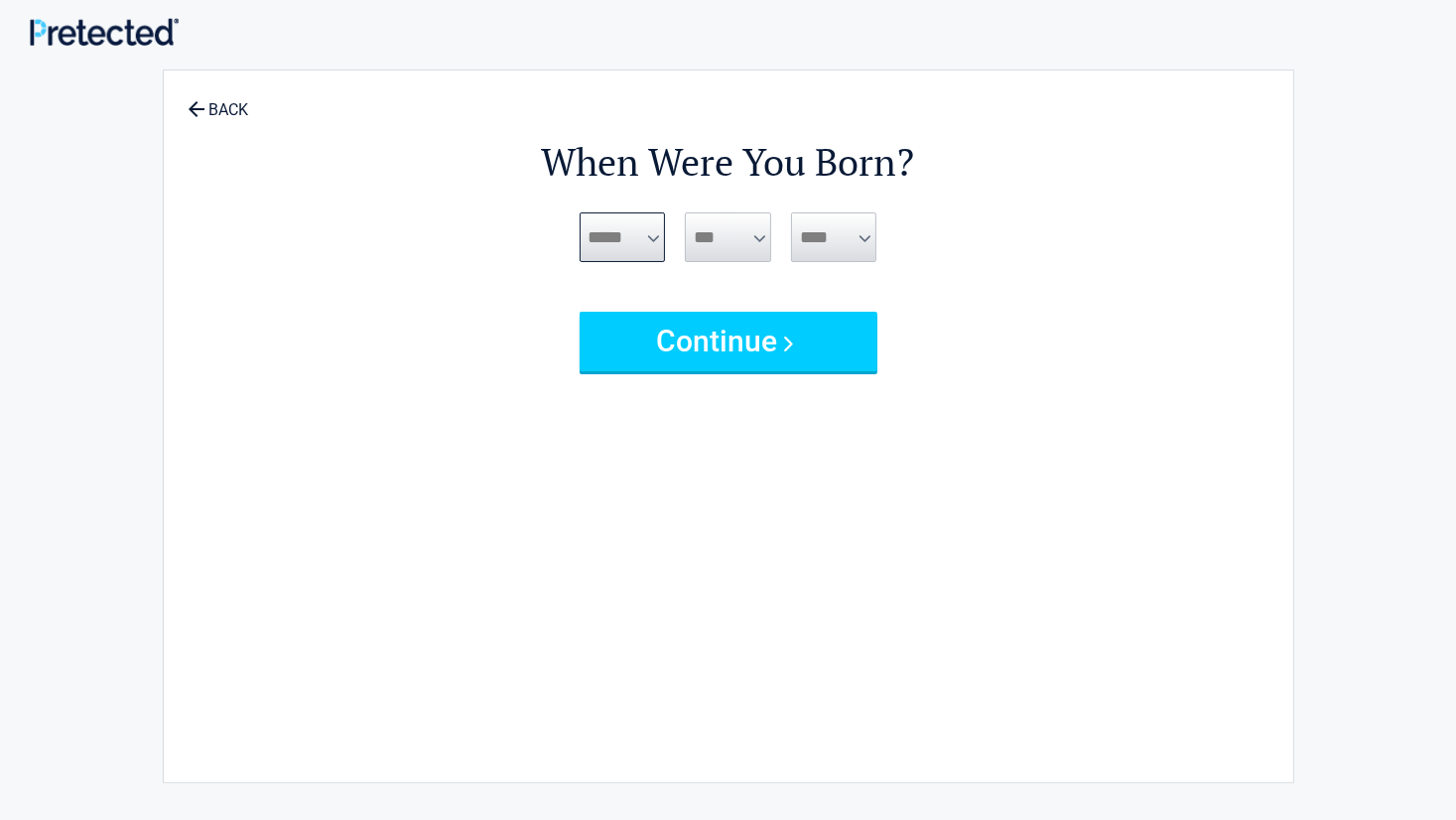 click on "*****
***
***
***
***
***
***
***
***
***
***
***
***" at bounding box center [622, 237] 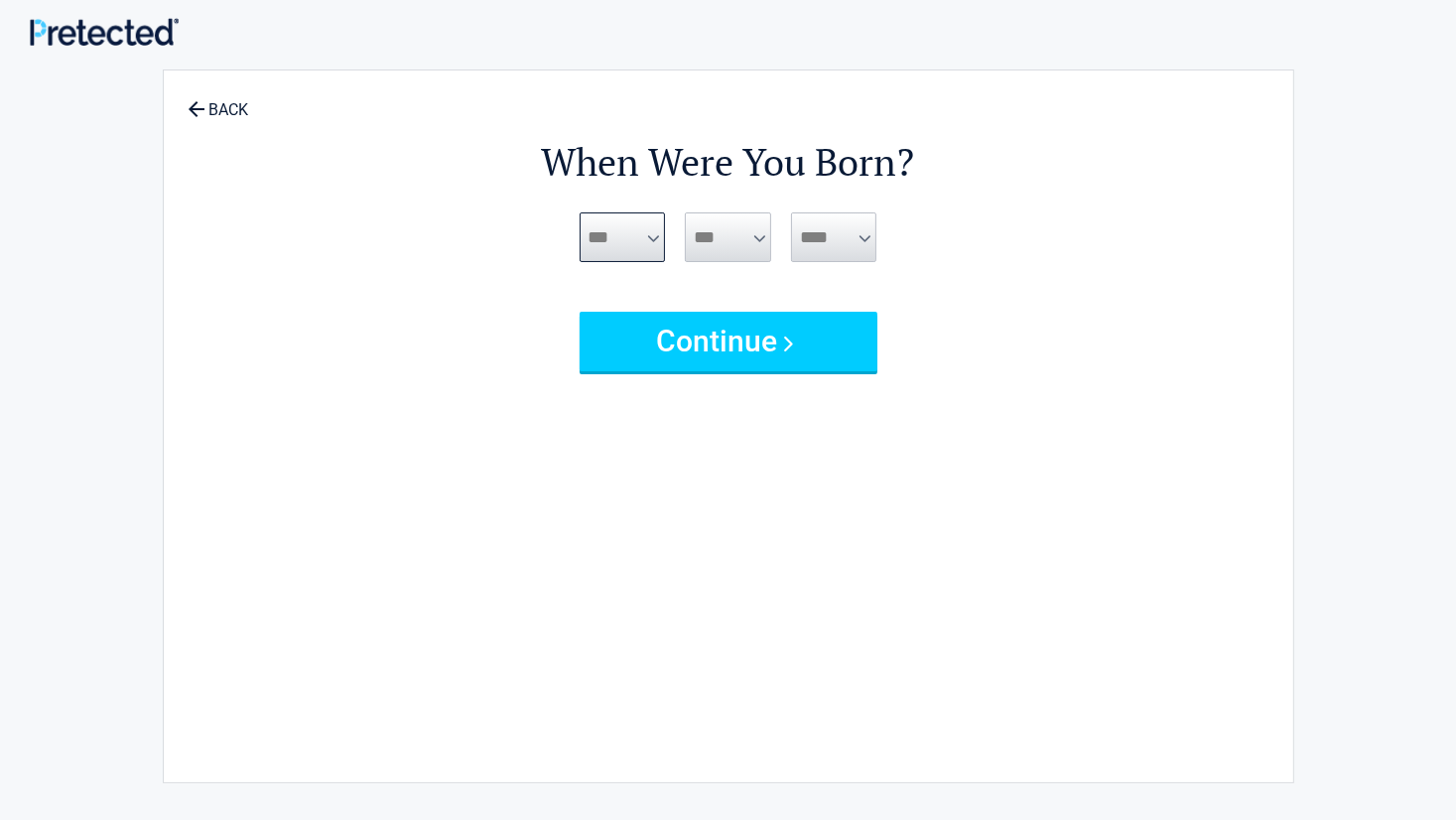 click on "*****
***
***
***
***
***
***
***
***
***
***
***
***" at bounding box center [622, 237] 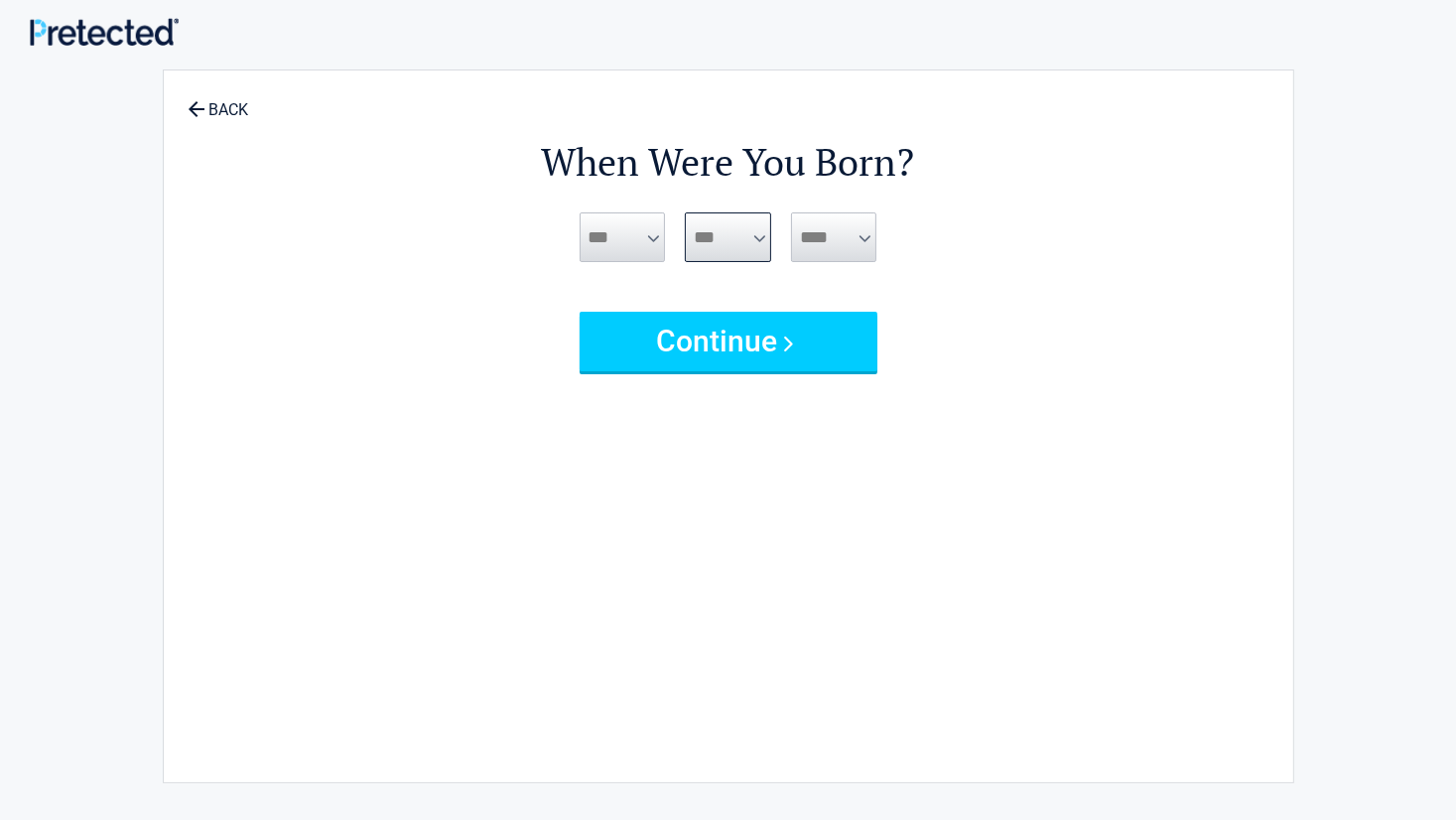 click on "*** * * * * * * * * * ** ** ** ** ** ** ** ** ** ** ** ** ** ** ** ** ** ** ** ** ** **" at bounding box center (728, 237) 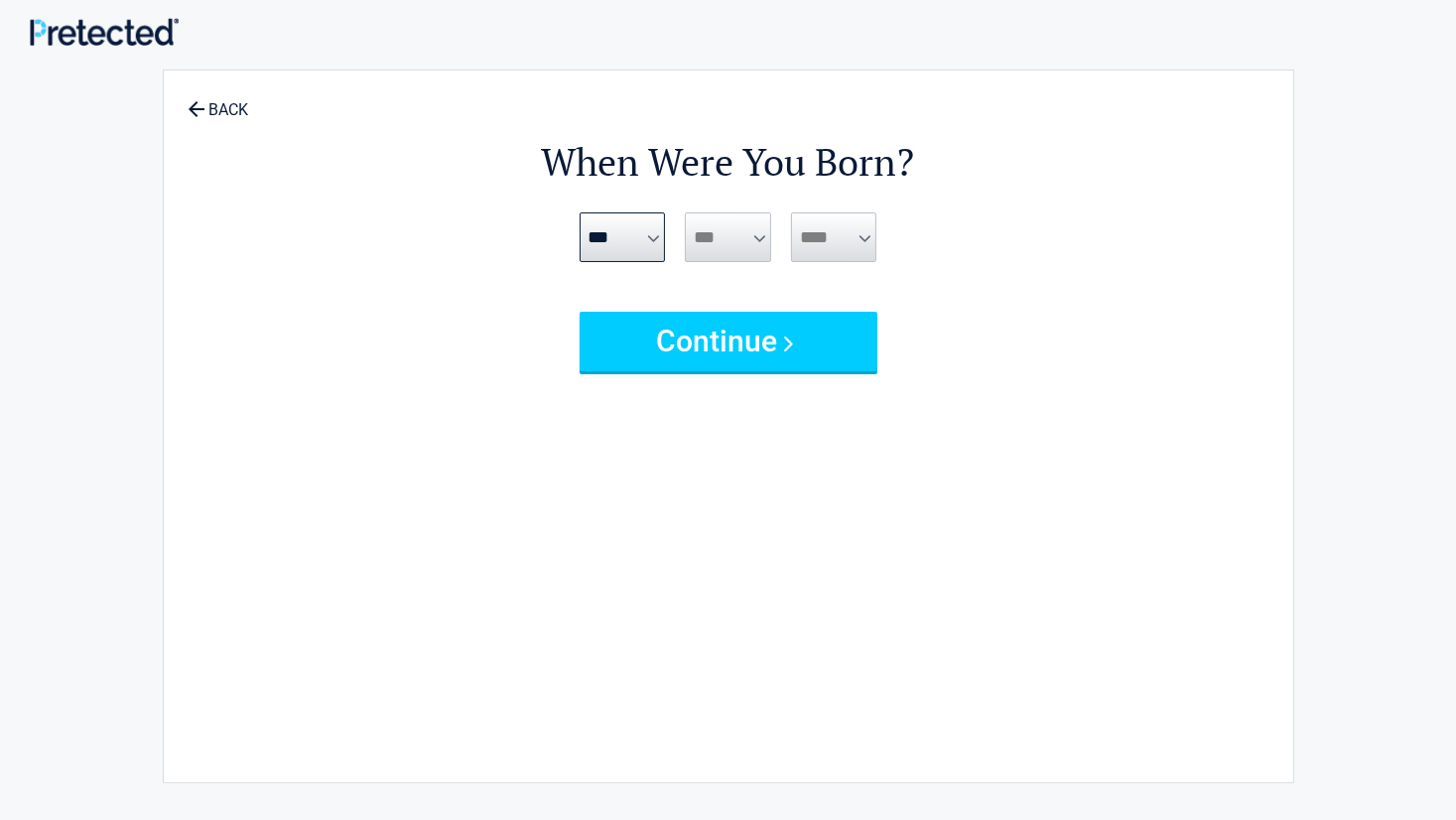 click on "*** * * * * * * * * * ** ** ** ** ** ** ** ** ** ** ** ** ** ** ** ** ** ** ** ** ** **" at bounding box center [728, 237] 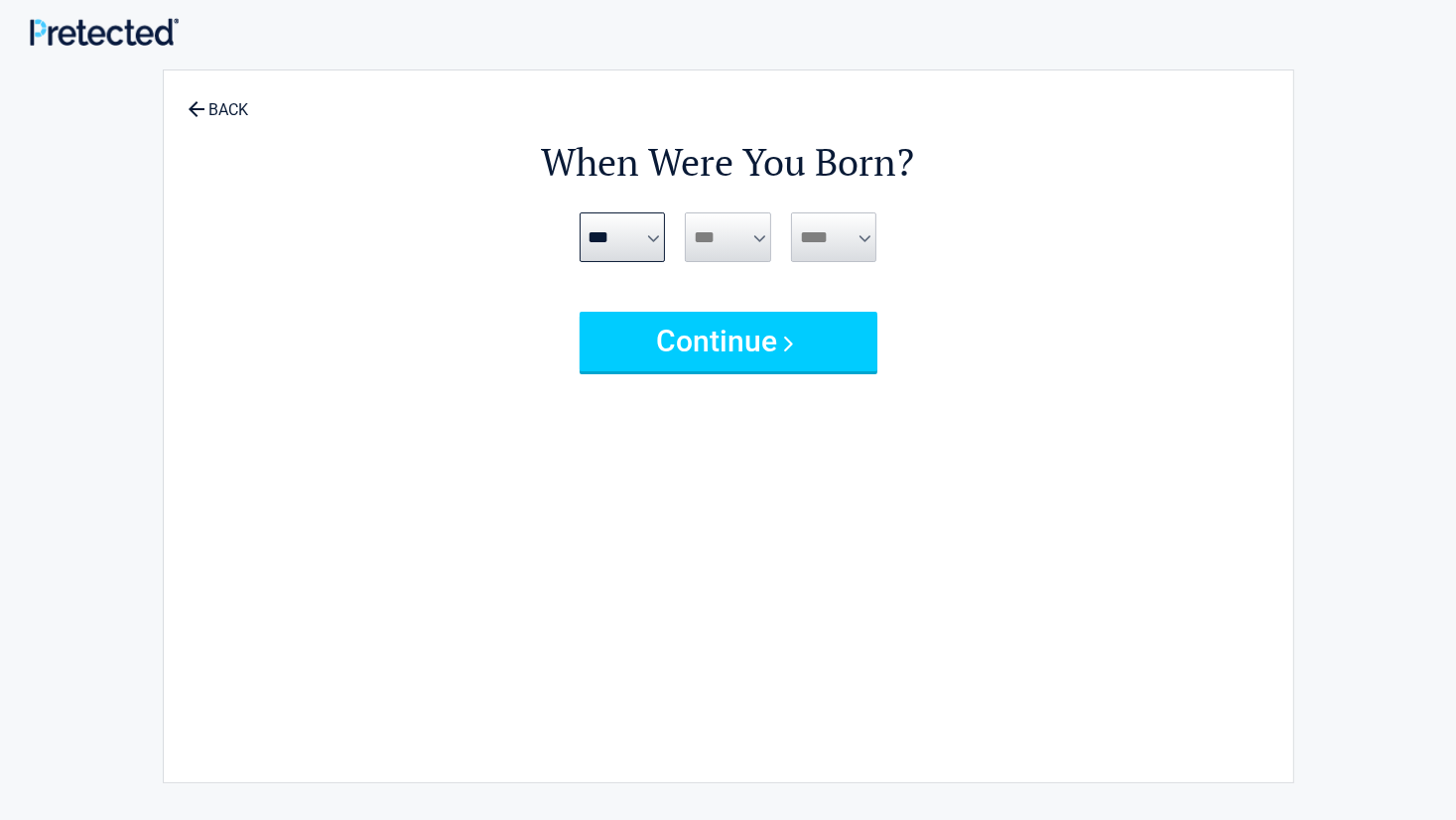 click on "*** * * * * * * * * * ** ** ** ** ** ** ** ** ** ** ** ** ** ** ** ** ** ** ** ** ** **" at bounding box center [728, 237] 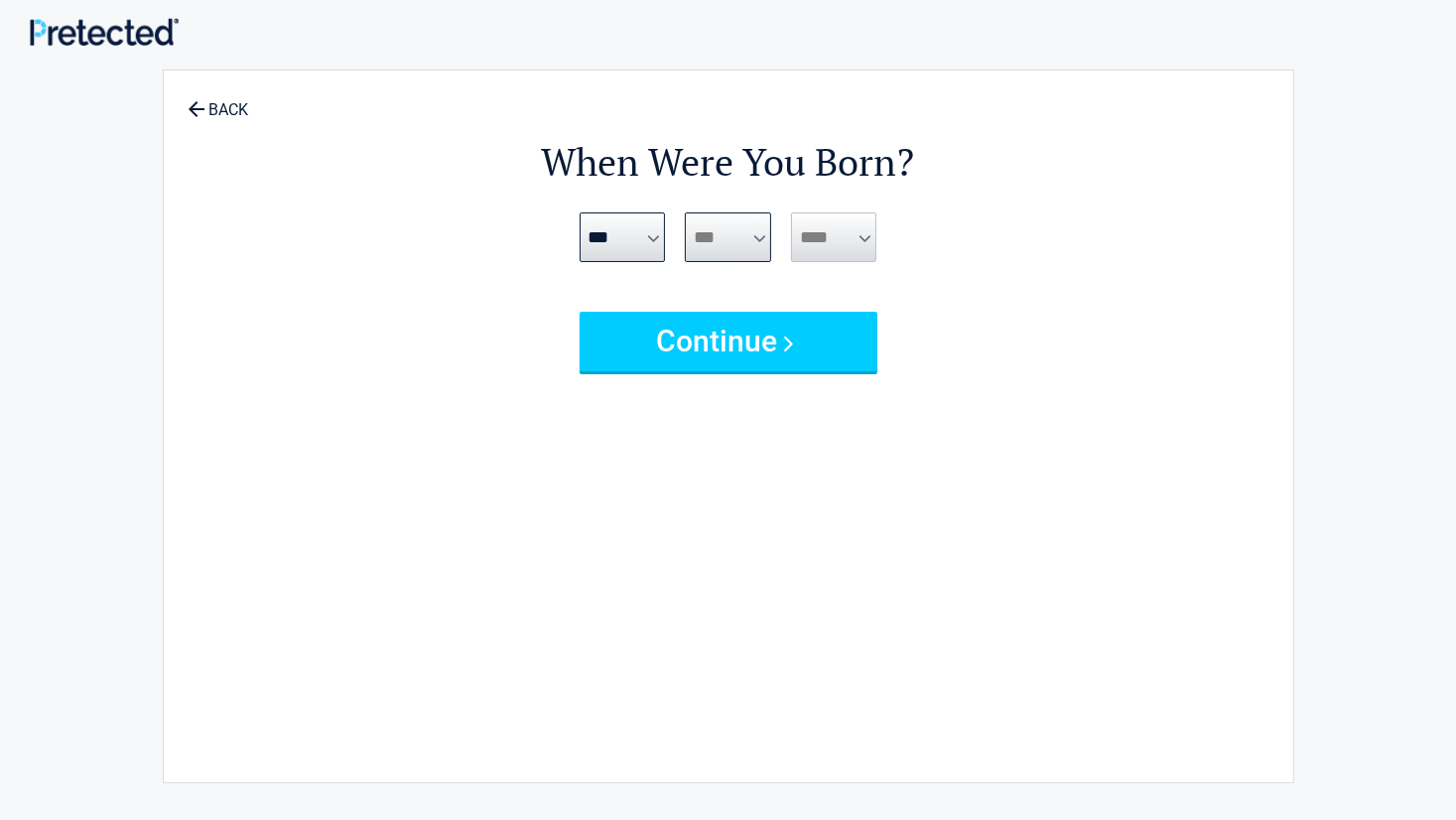 click on "*** * * * * * * * * * ** ** ** ** ** ** ** ** ** ** ** ** ** ** ** ** ** ** ** ** ** **" at bounding box center [728, 237] 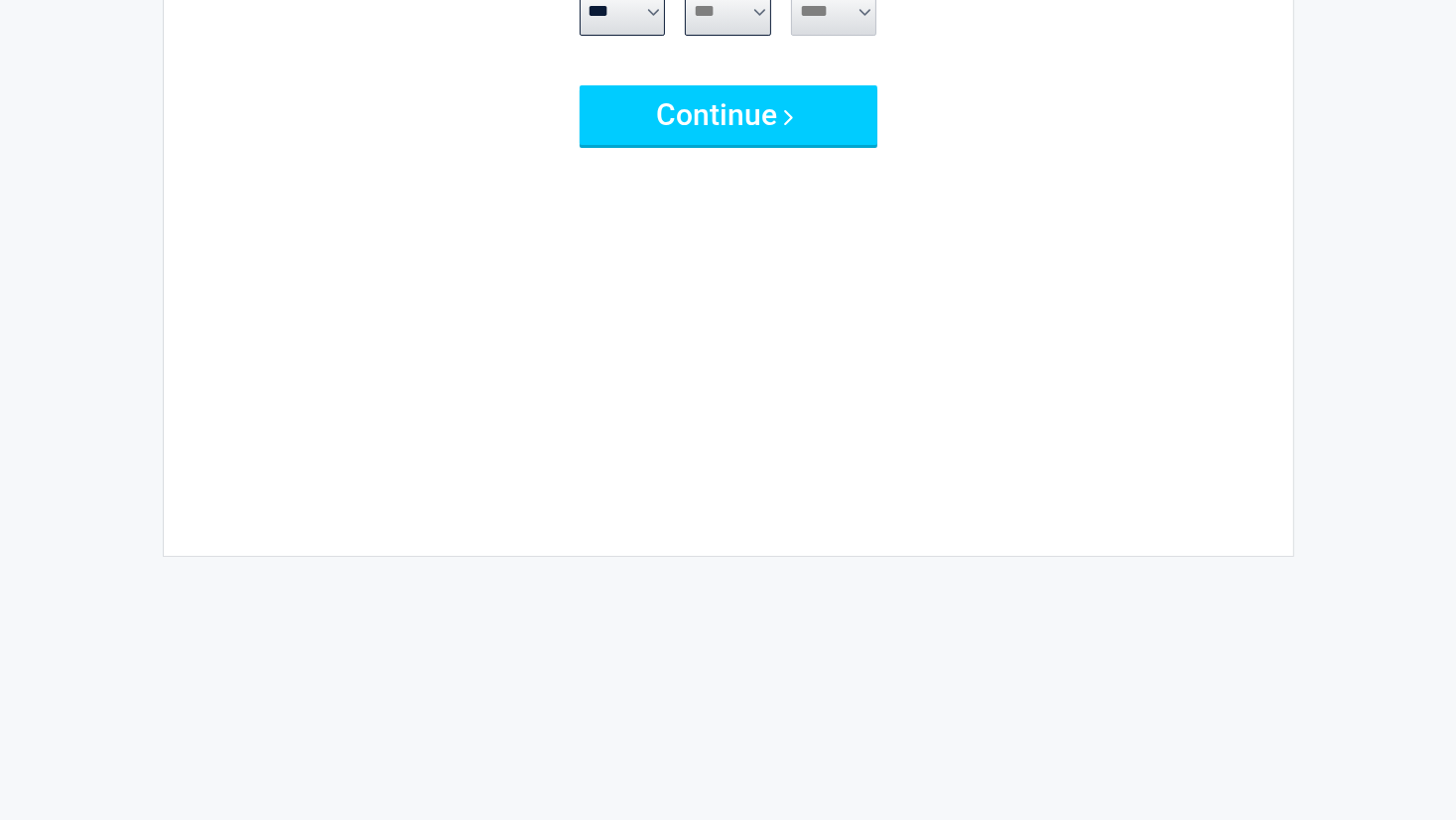 scroll, scrollTop: 228, scrollLeft: 0, axis: vertical 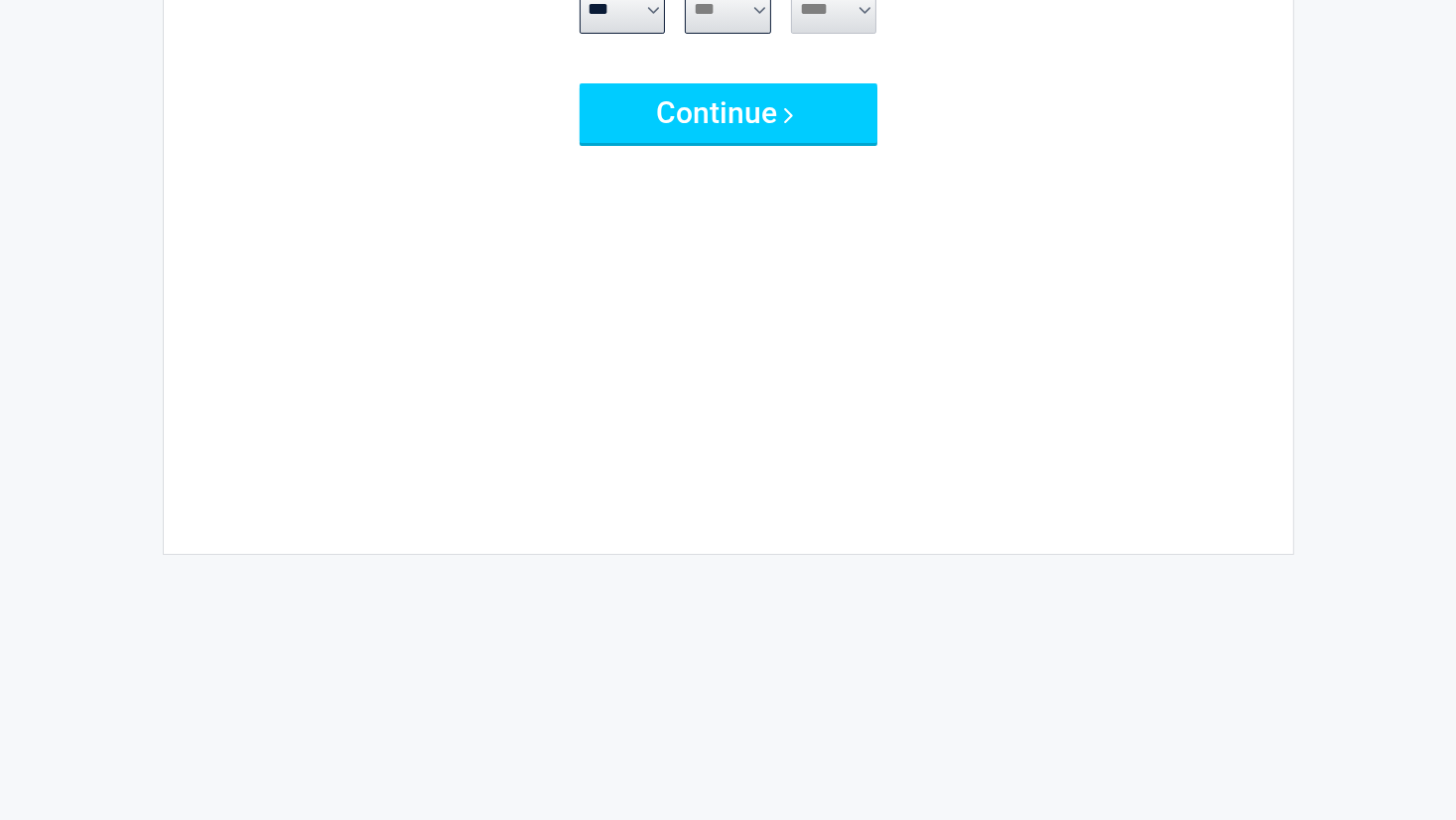 click on "*** * * * * * * * * * ** ** ** ** ** ** ** ** ** ** ** ** ** ** ** ** ** ** ** ** ** **" at bounding box center (728, 9) 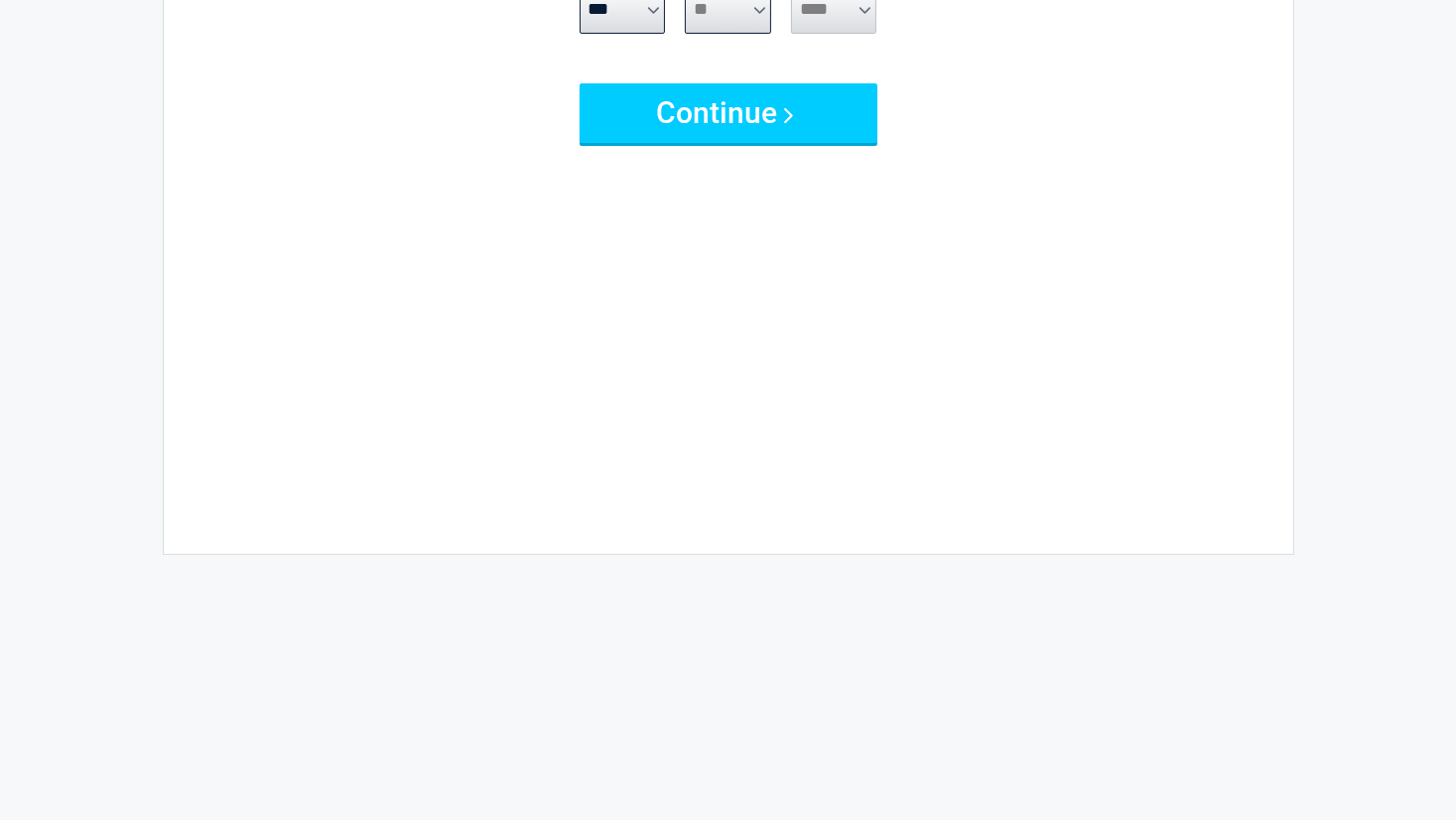 click on "*** * * * * * * * * * ** ** ** ** ** ** ** ** ** ** ** ** ** ** ** ** ** ** ** ** ** **" at bounding box center (728, 9) 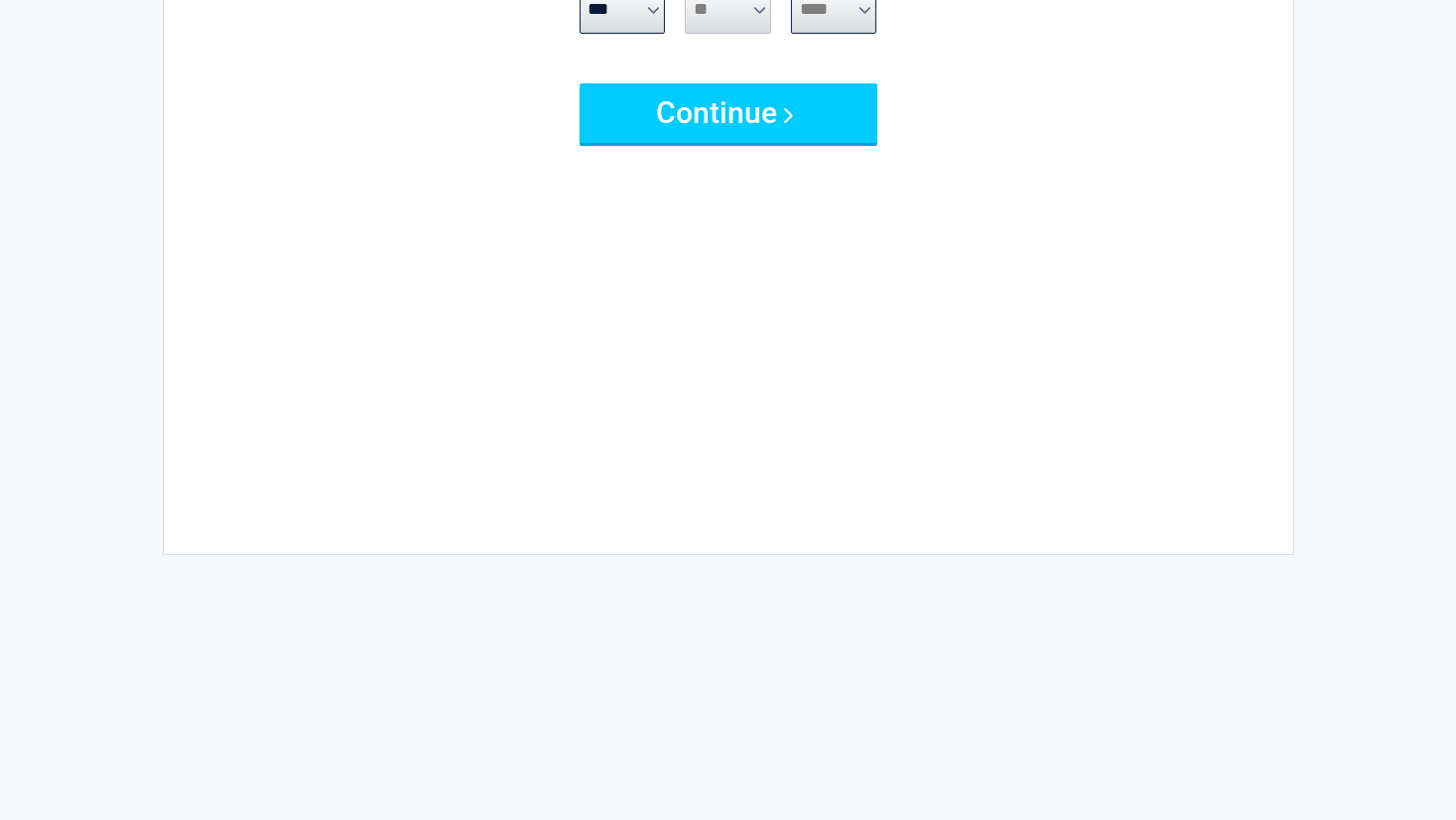 click on "****
****
****
****
****
****
****
****
****
****
****
****
****
****
****
****
****
****
****
****
****
****
****
****
****
****
****
****
****
****
****
****
****
****
****
****
****
****
****
****
****
****
****
****
****
****
****
****
****
****
****
****
****
****
****
****
****
****
****
****
****
****
****
****" at bounding box center (834, 9) 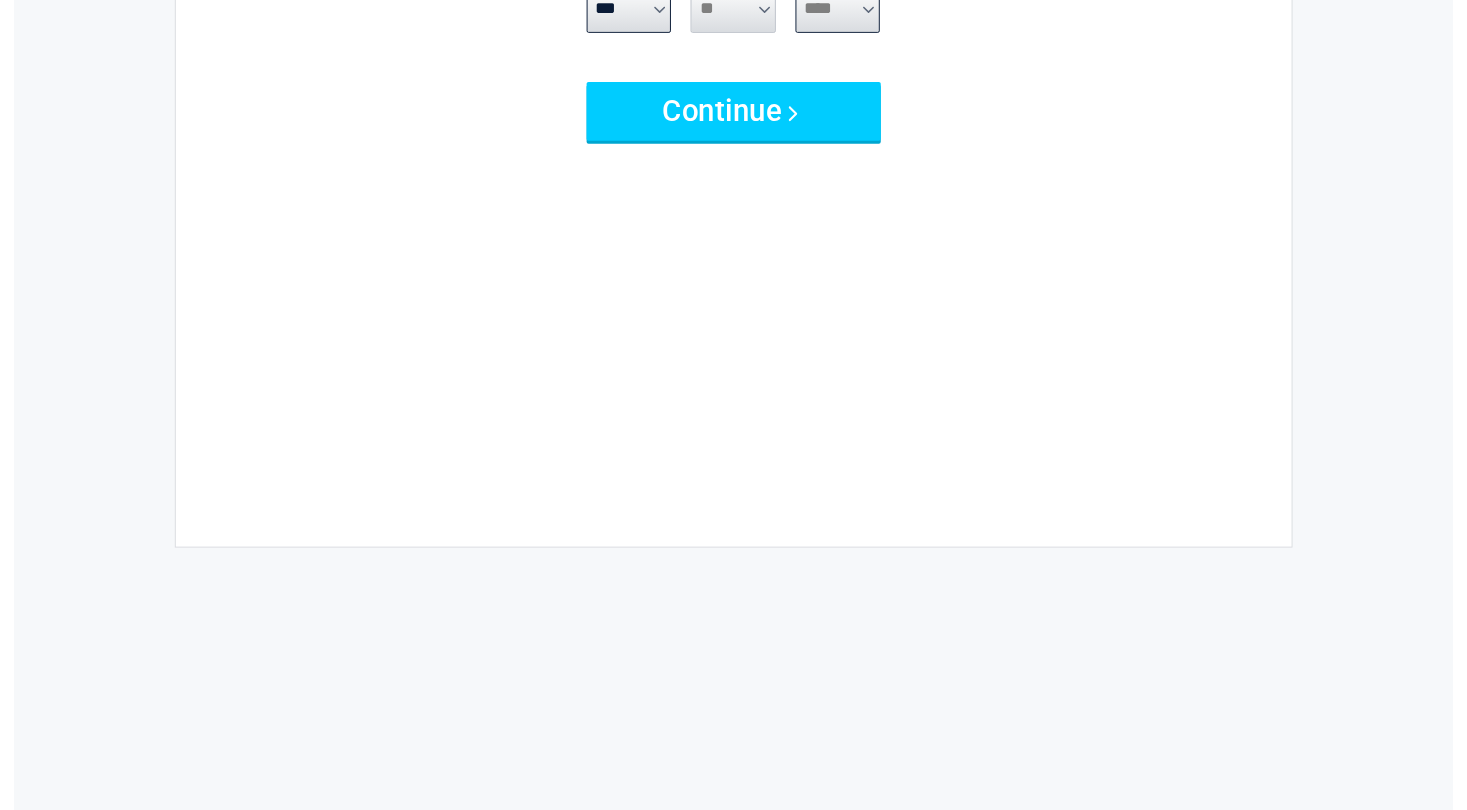 scroll, scrollTop: 213, scrollLeft: 0, axis: vertical 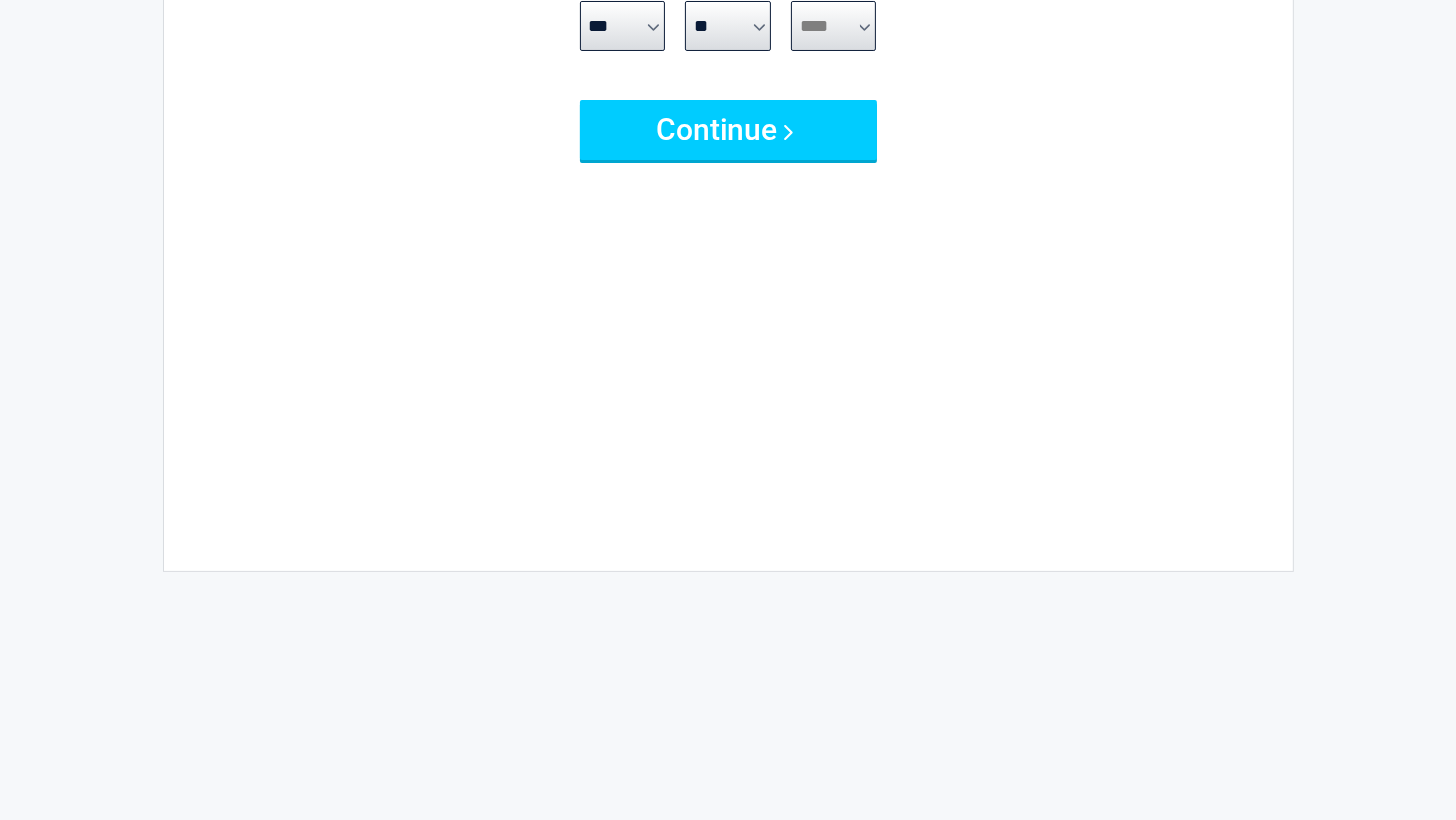 select on "****" 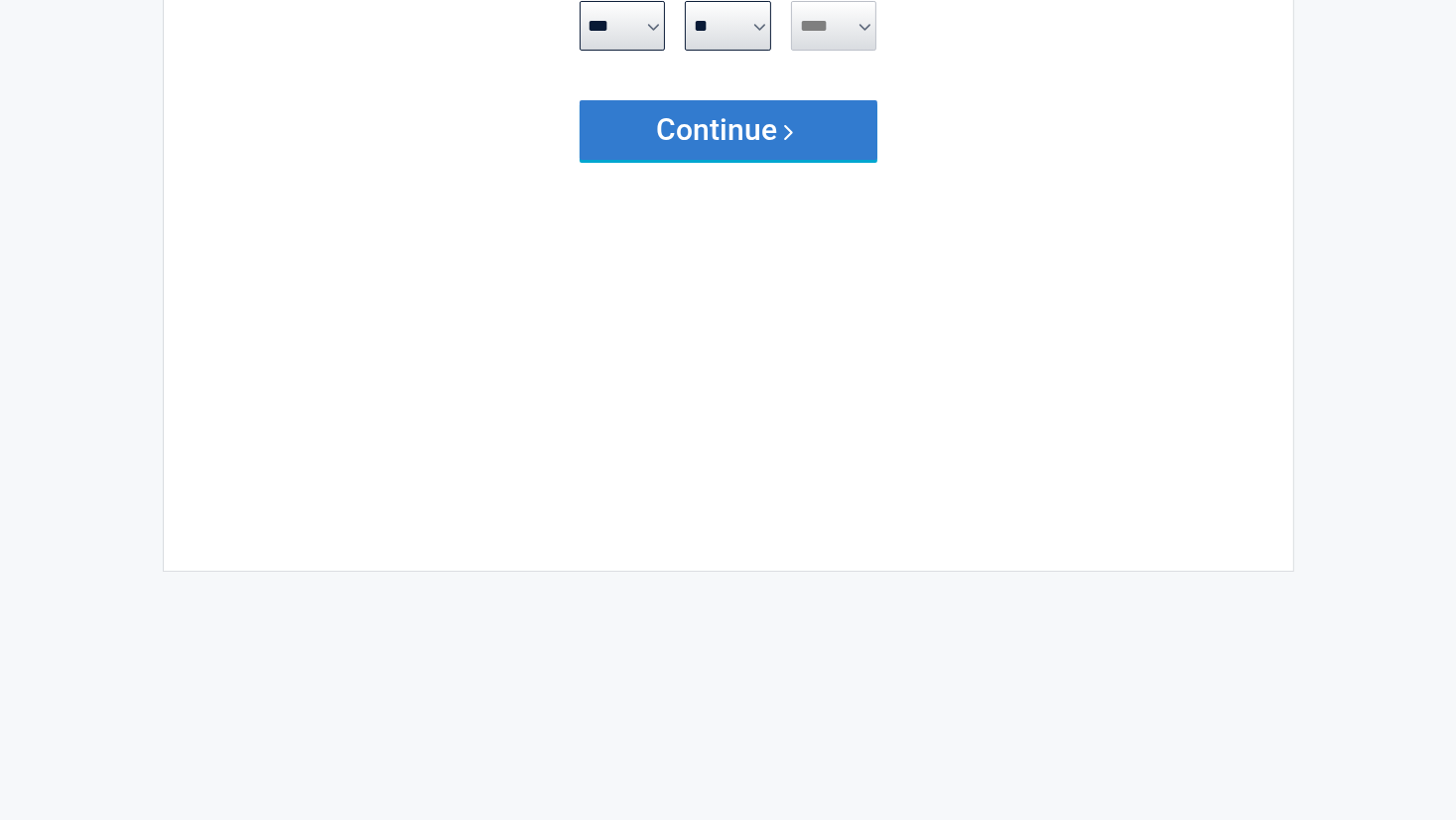 click on "Continue" at bounding box center [728, 130] 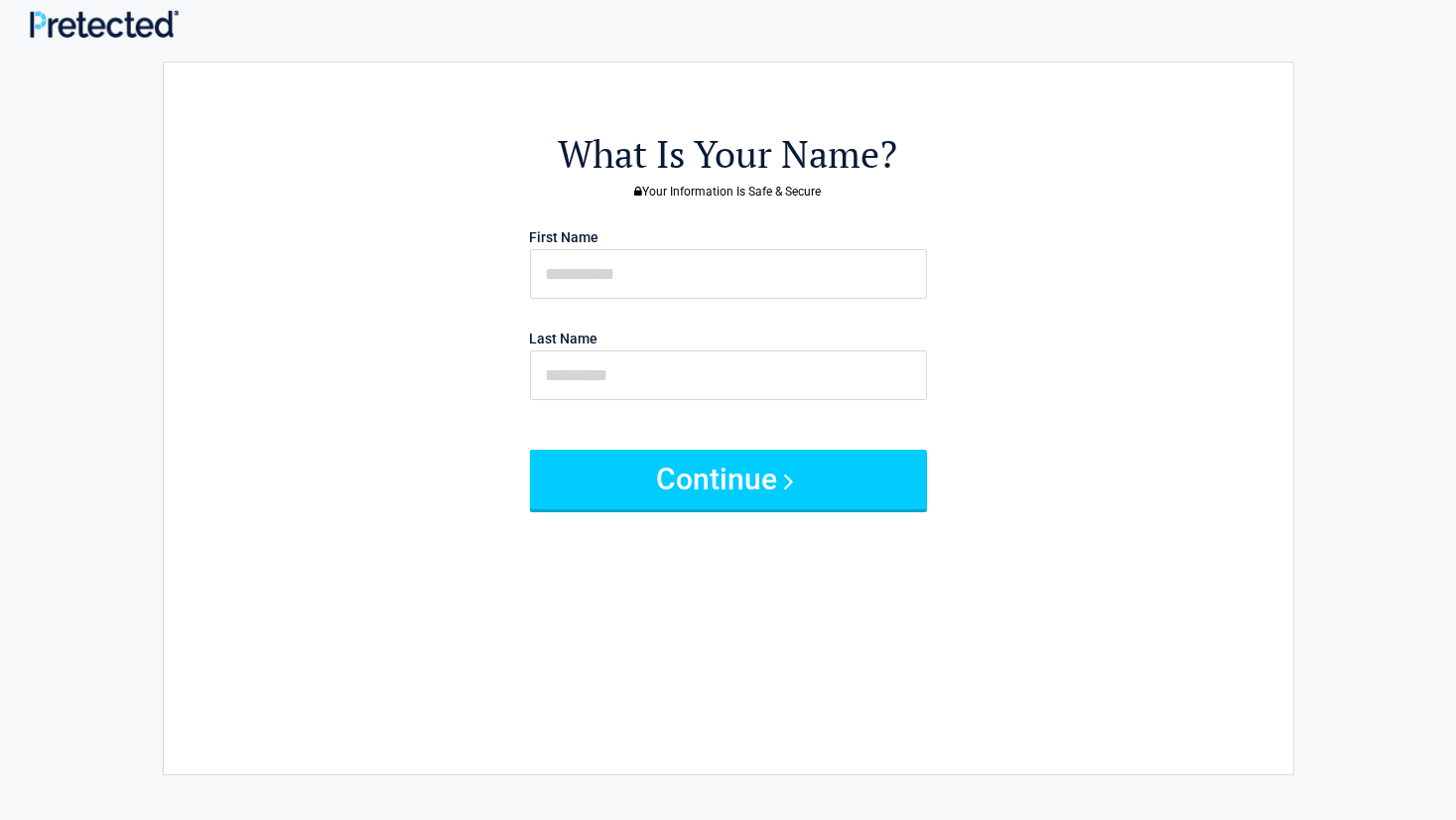 scroll, scrollTop: 0, scrollLeft: 0, axis: both 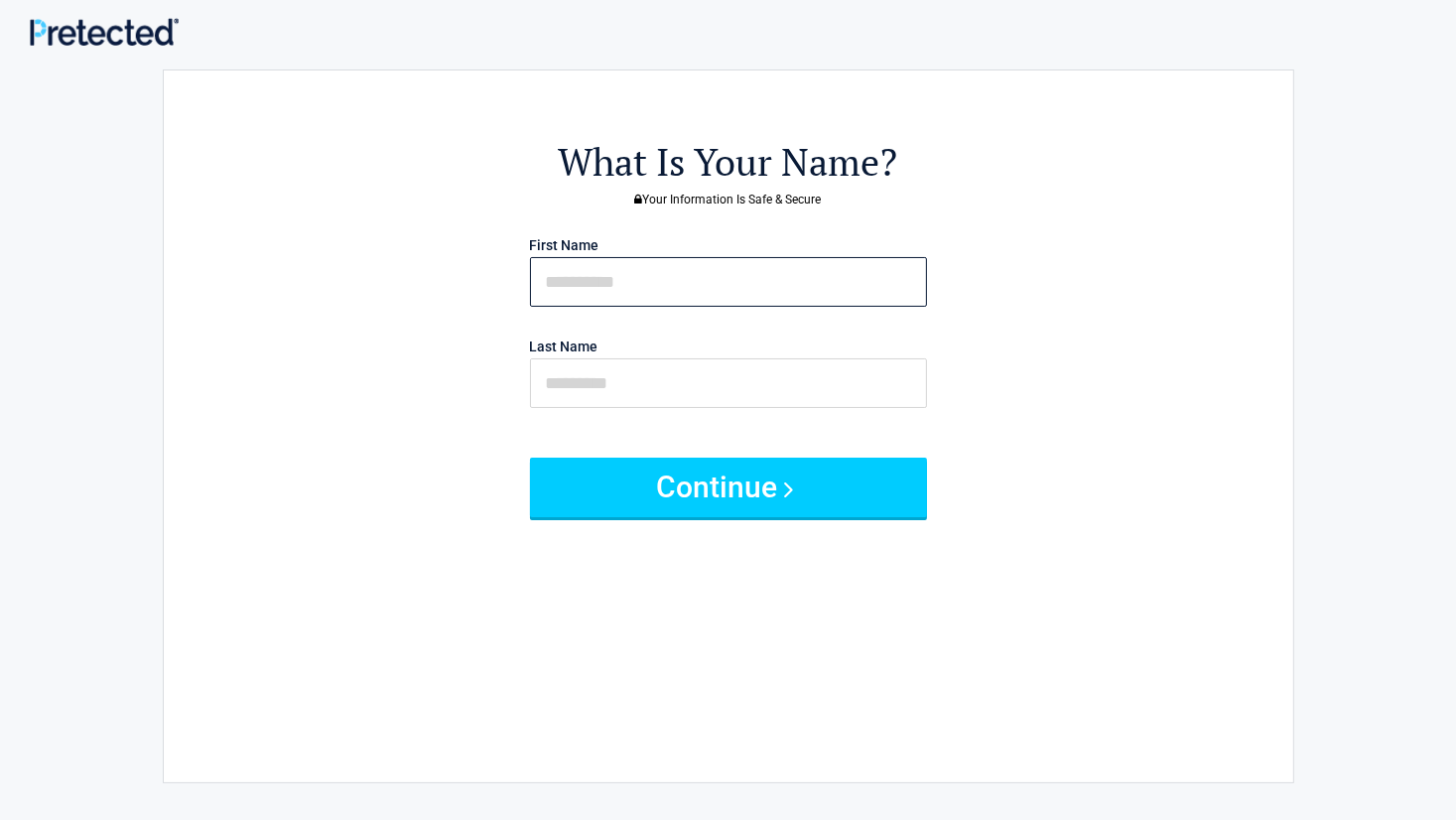 click at bounding box center [728, 282] 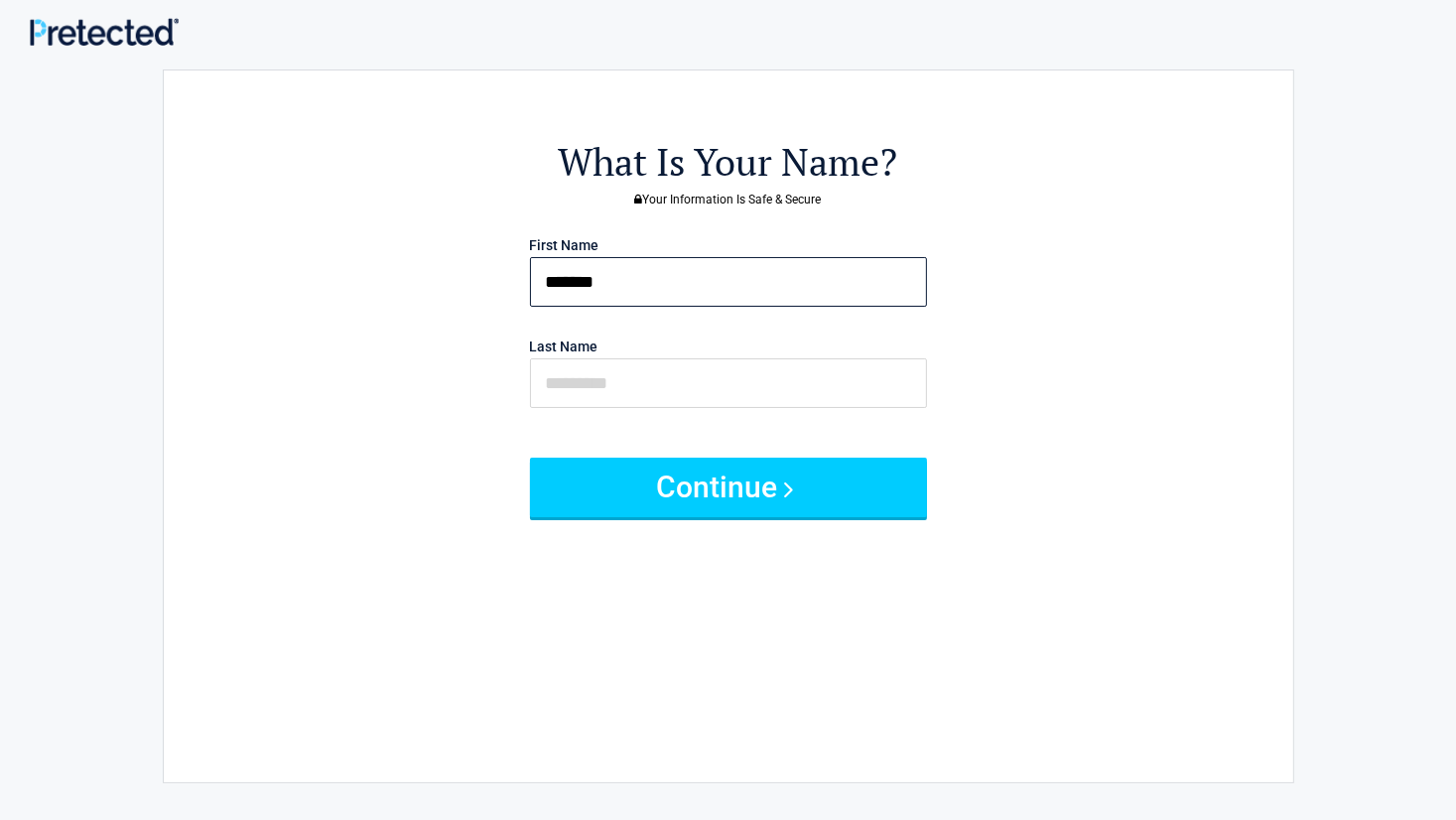 type on "*******" 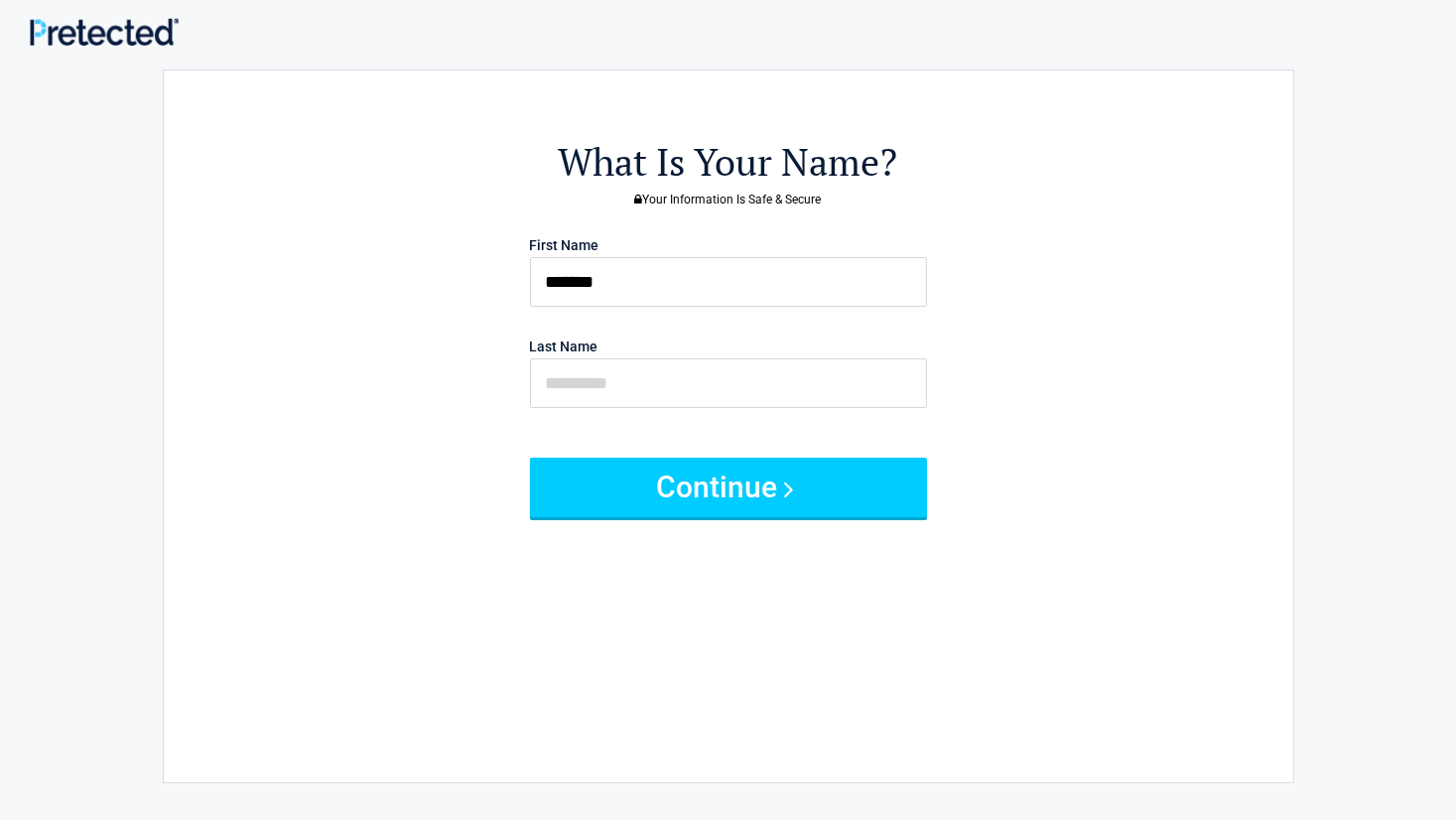 click at bounding box center (728, 383) 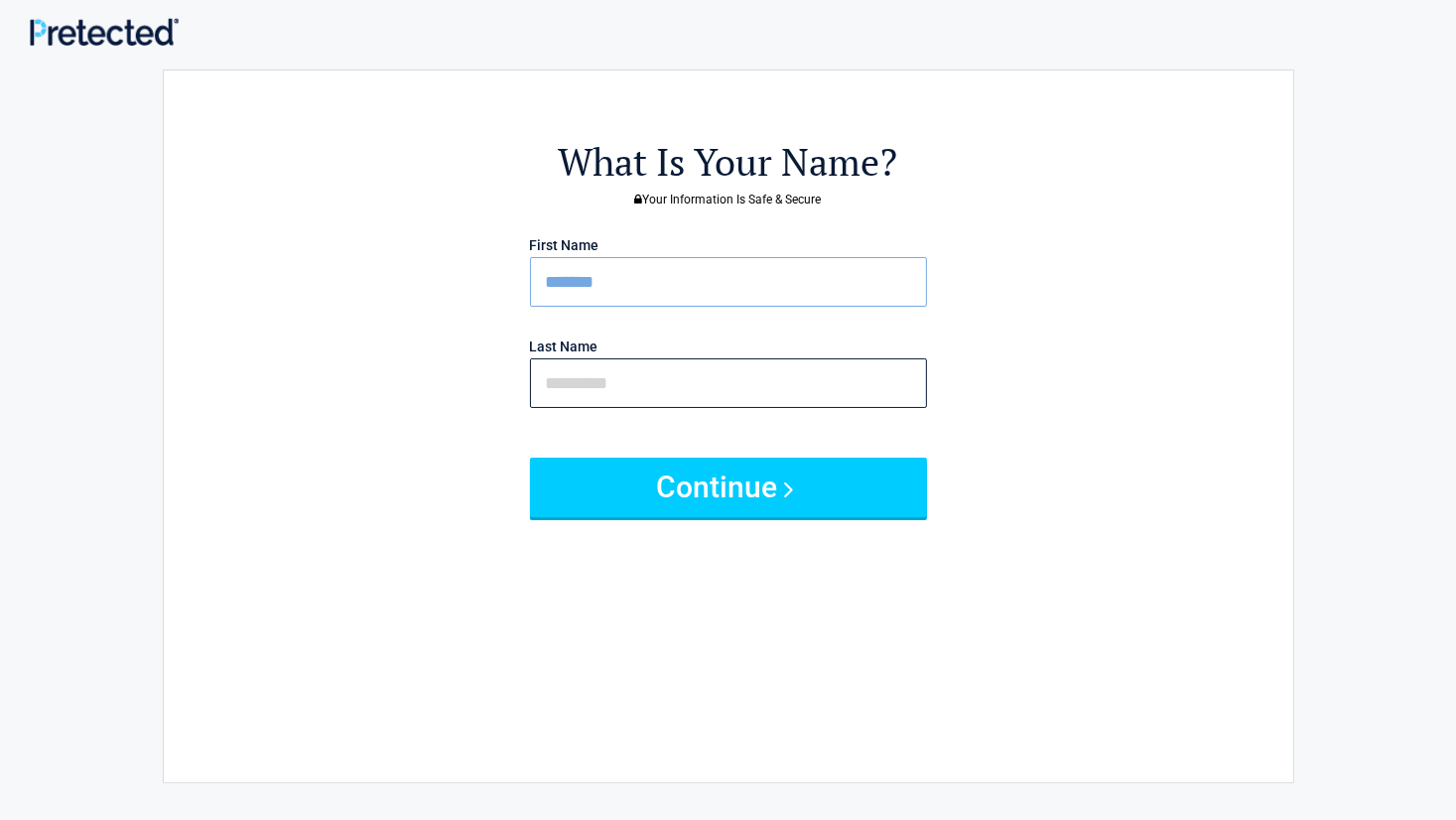 type on "******" 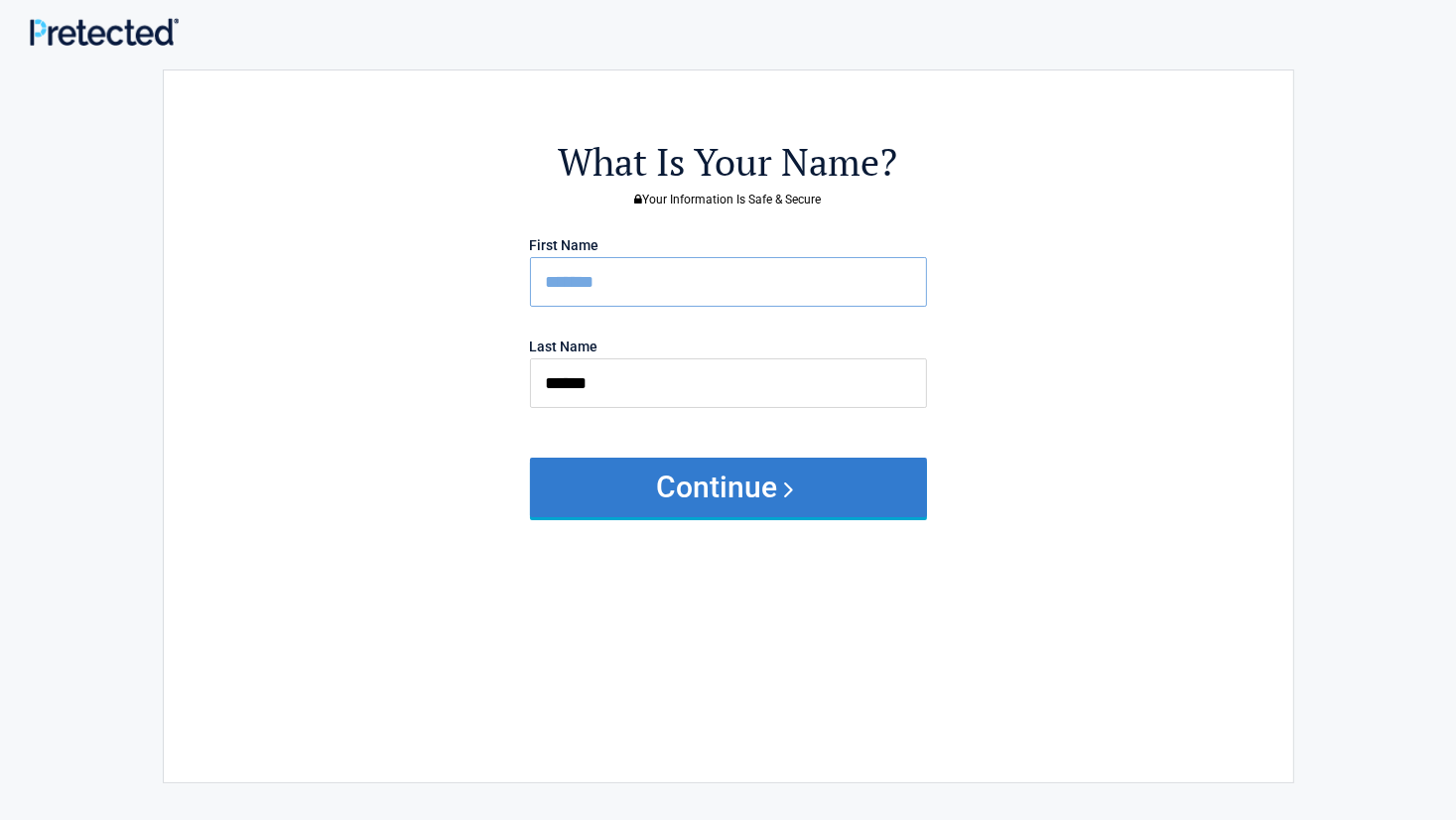 click on "Continue" at bounding box center (728, 487) 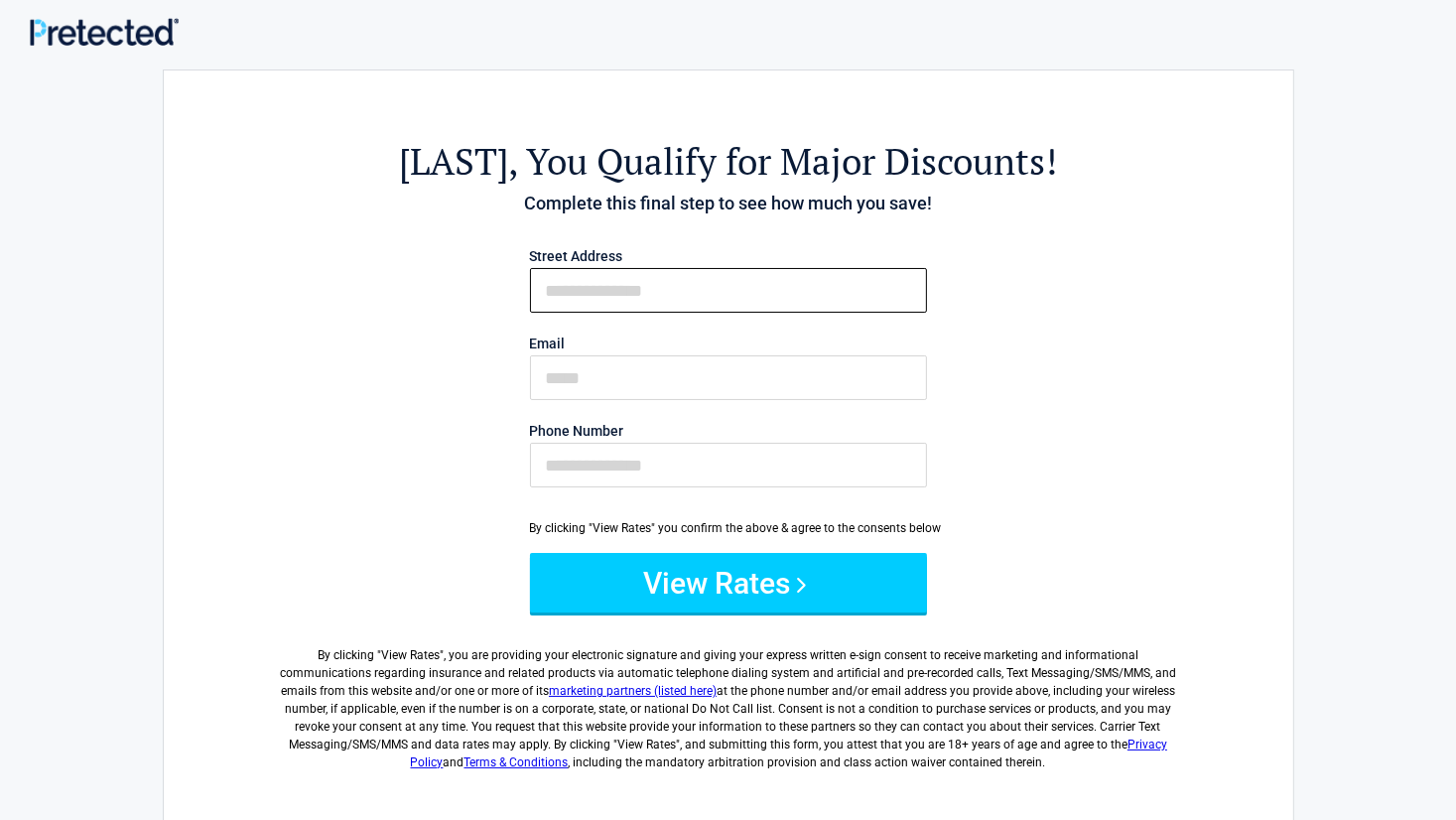 click on "First Name" at bounding box center [728, 290] 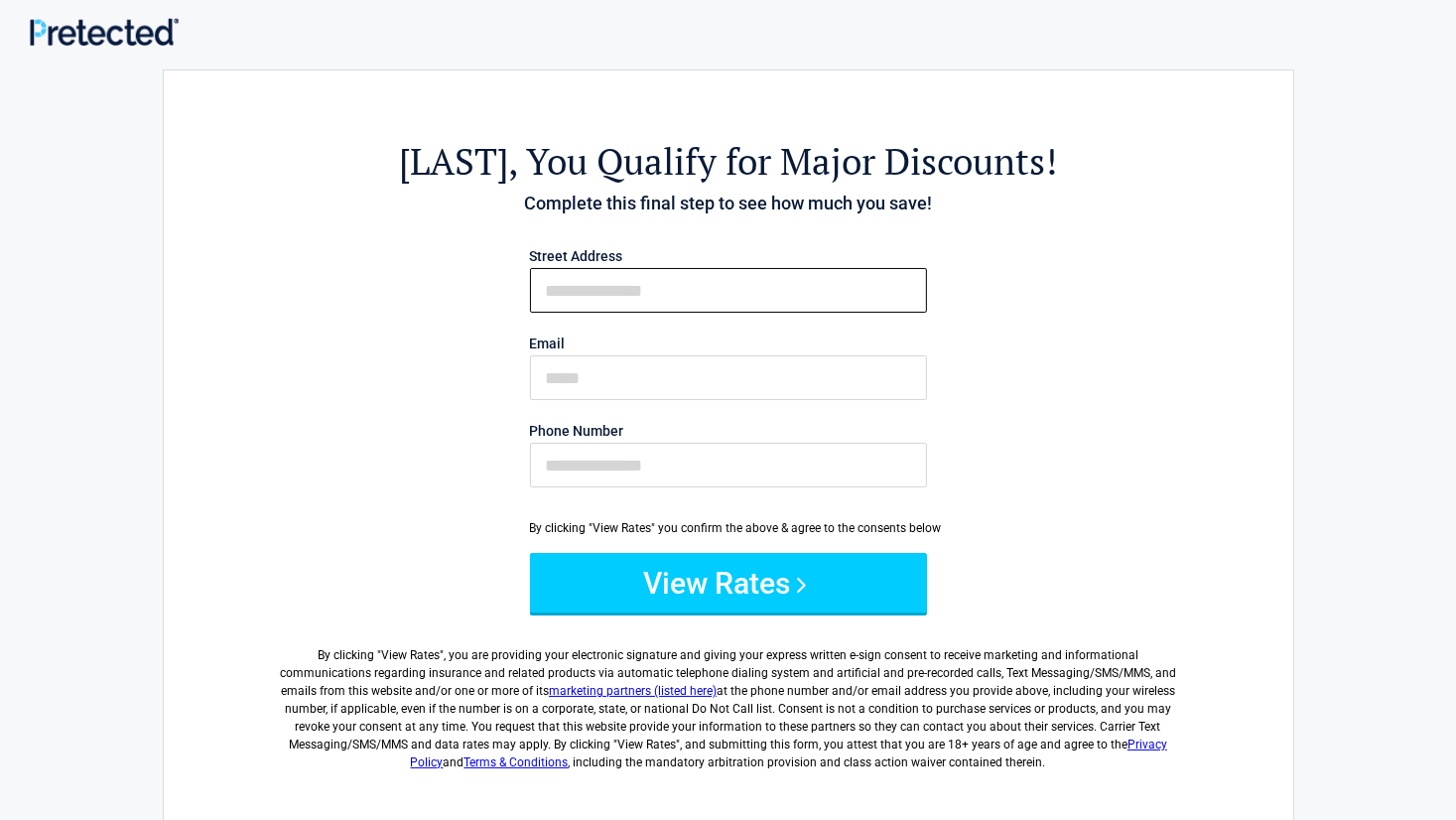 type on "**********" 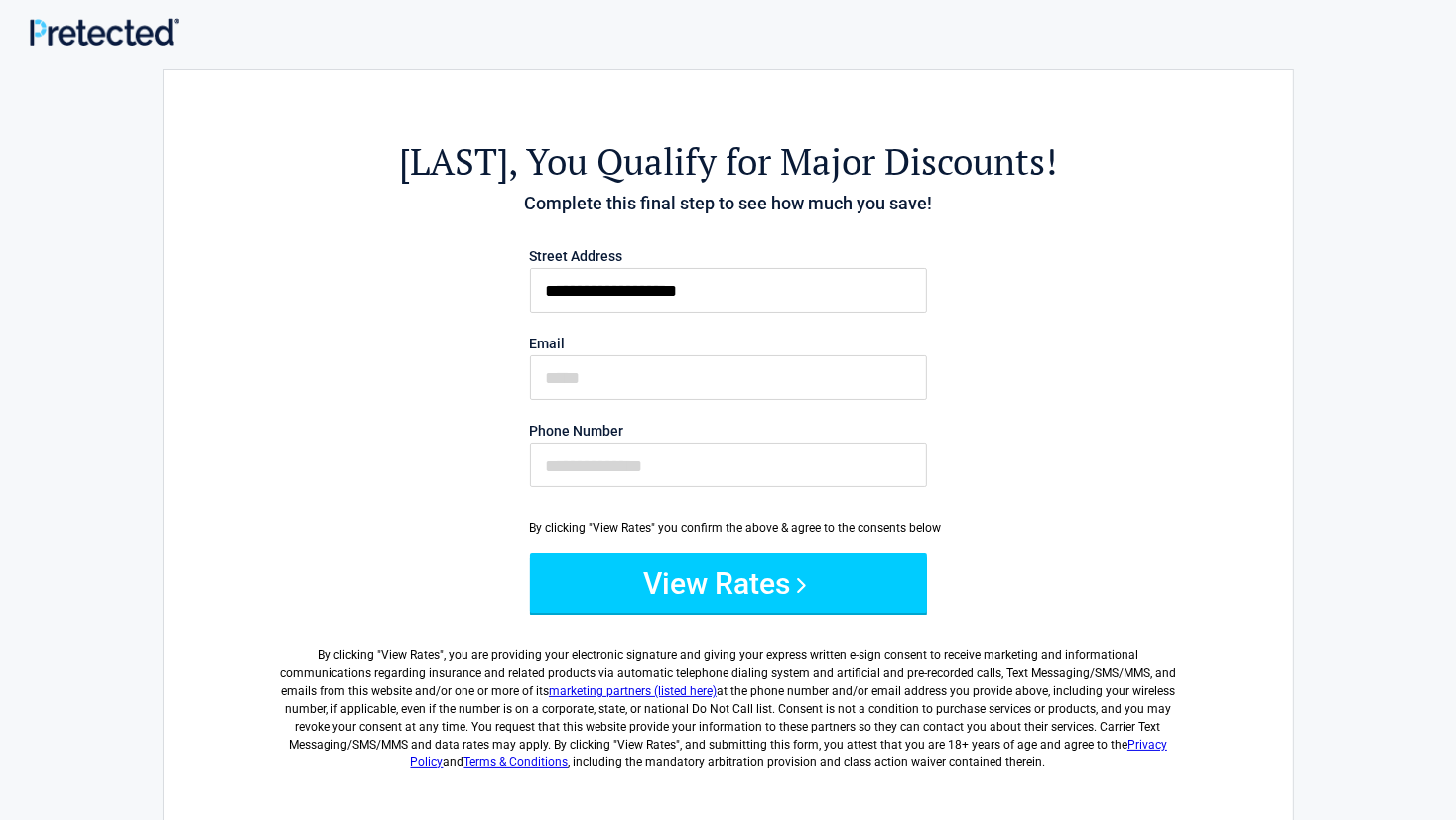 type on "**********" 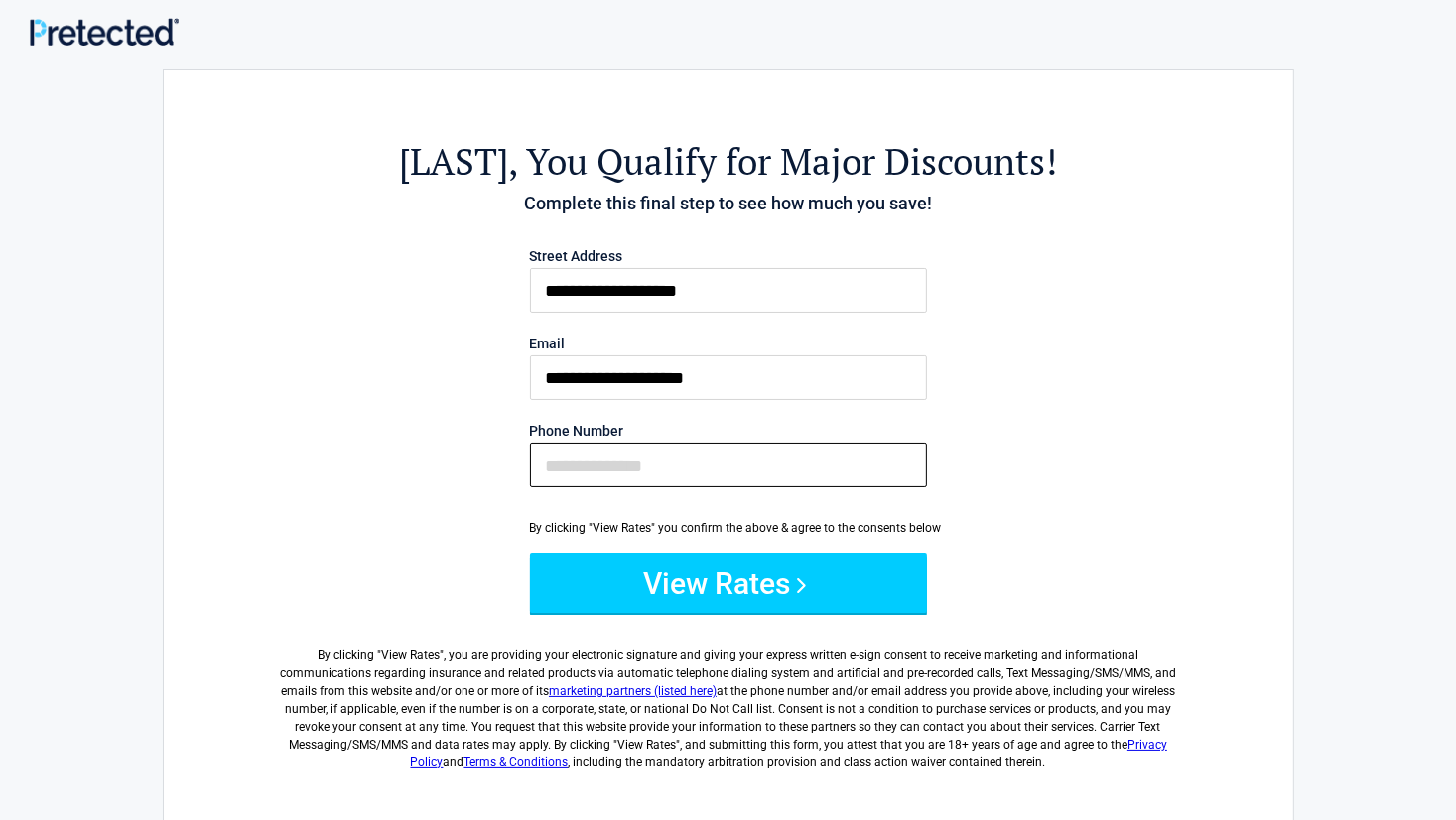 type on "**********" 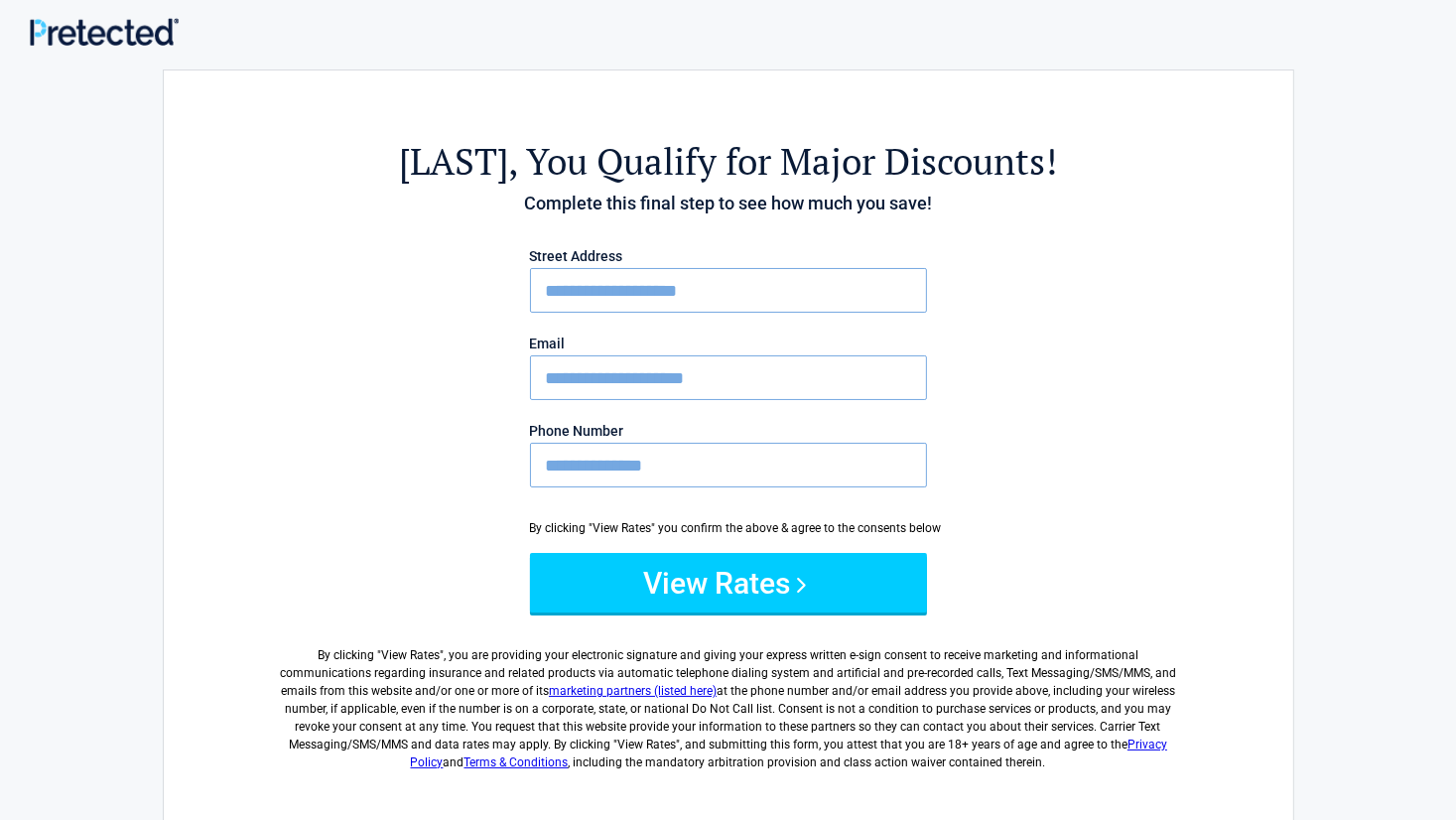 click on "**********" at bounding box center (728, 377) 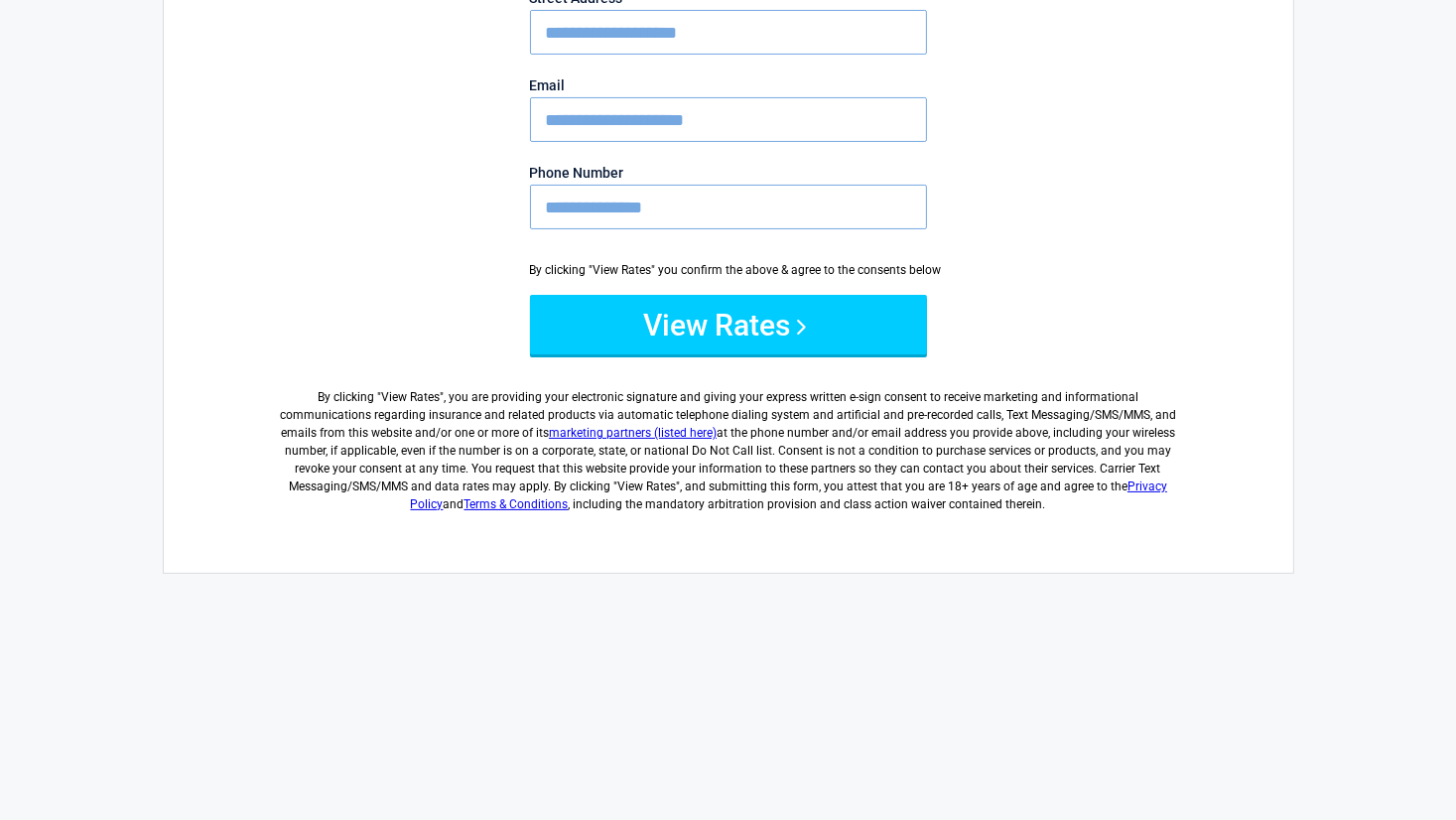 scroll, scrollTop: 264, scrollLeft: 0, axis: vertical 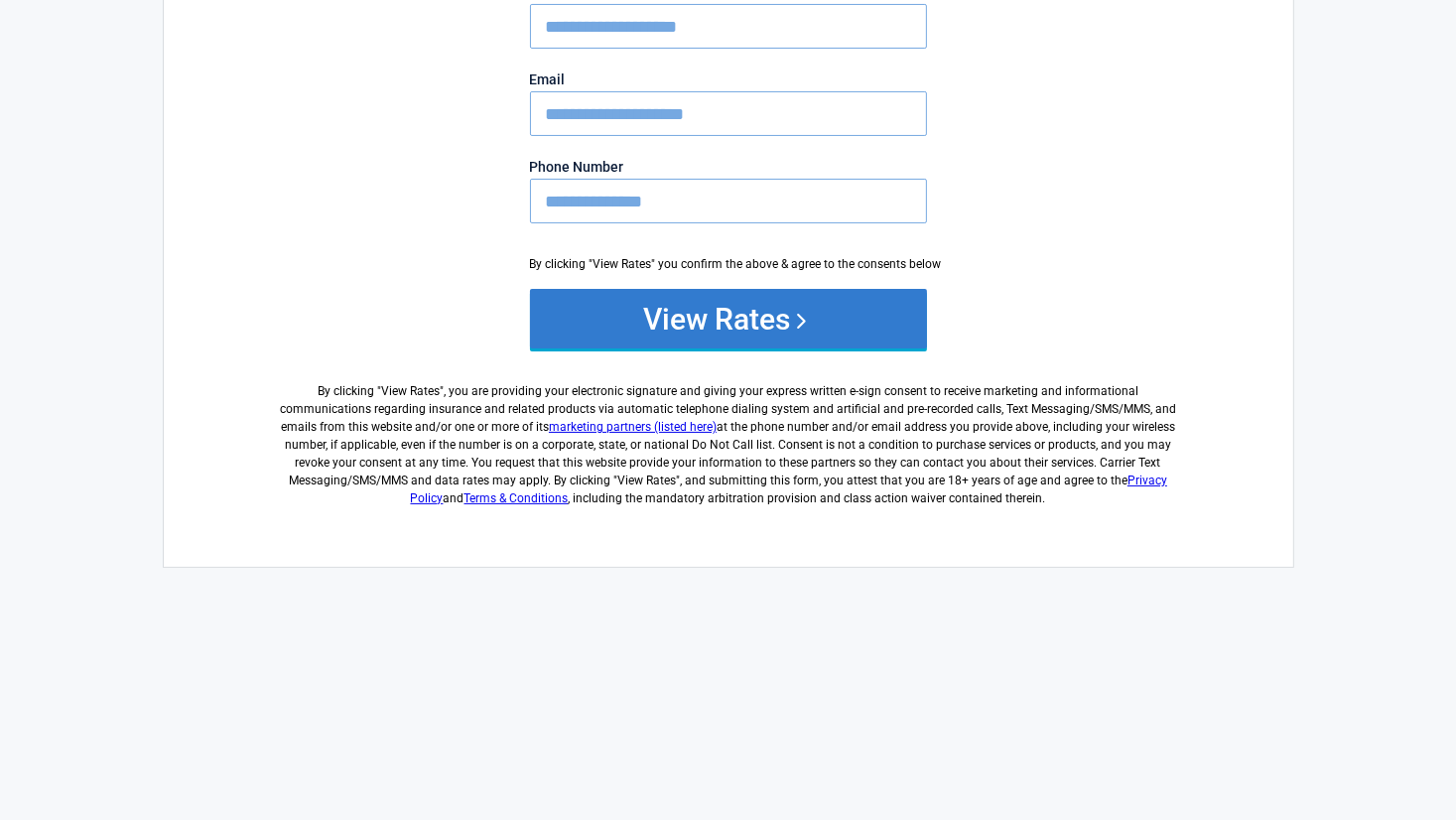 click on "View Rates" at bounding box center [728, 319] 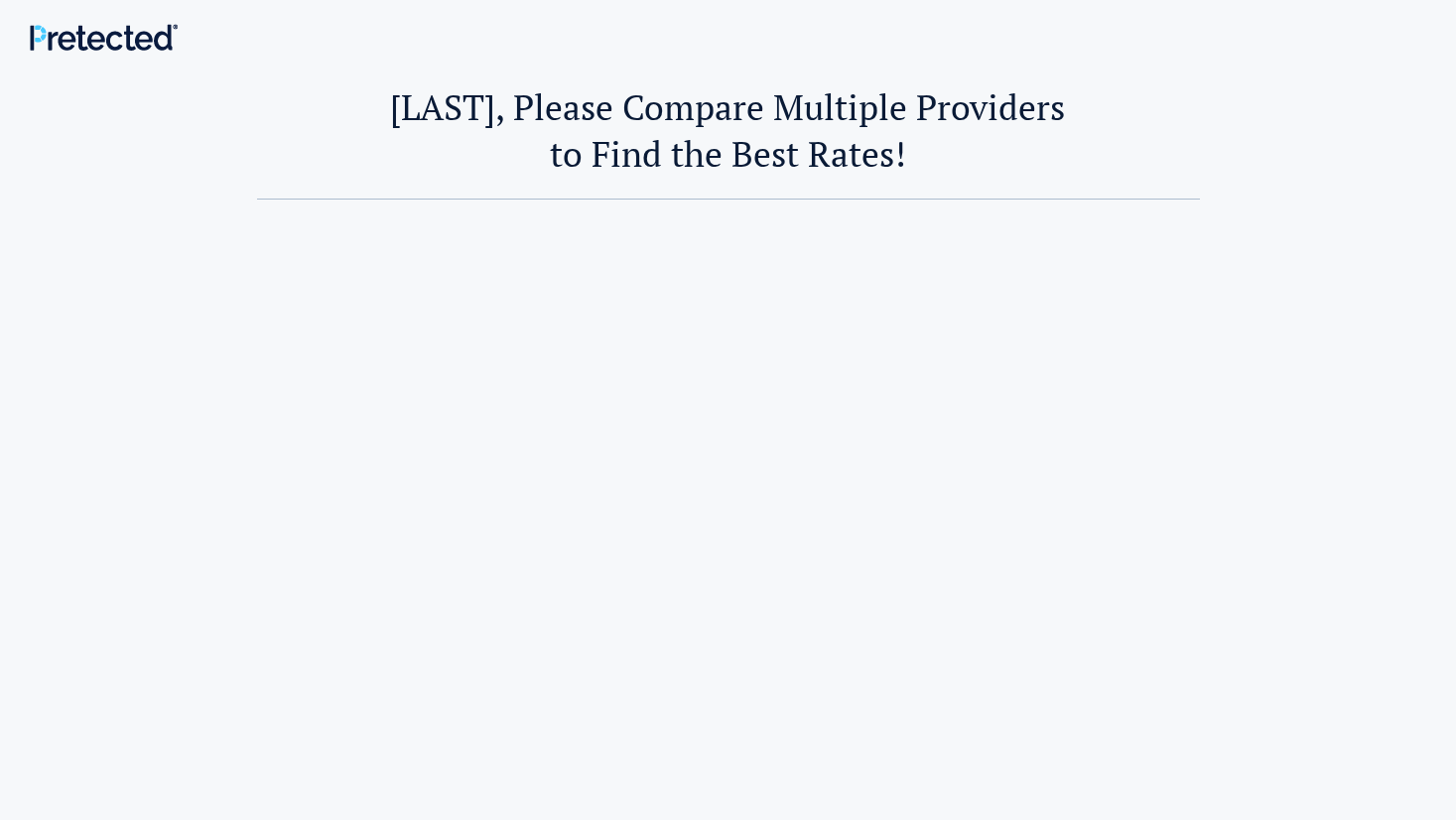 scroll, scrollTop: 0, scrollLeft: 0, axis: both 